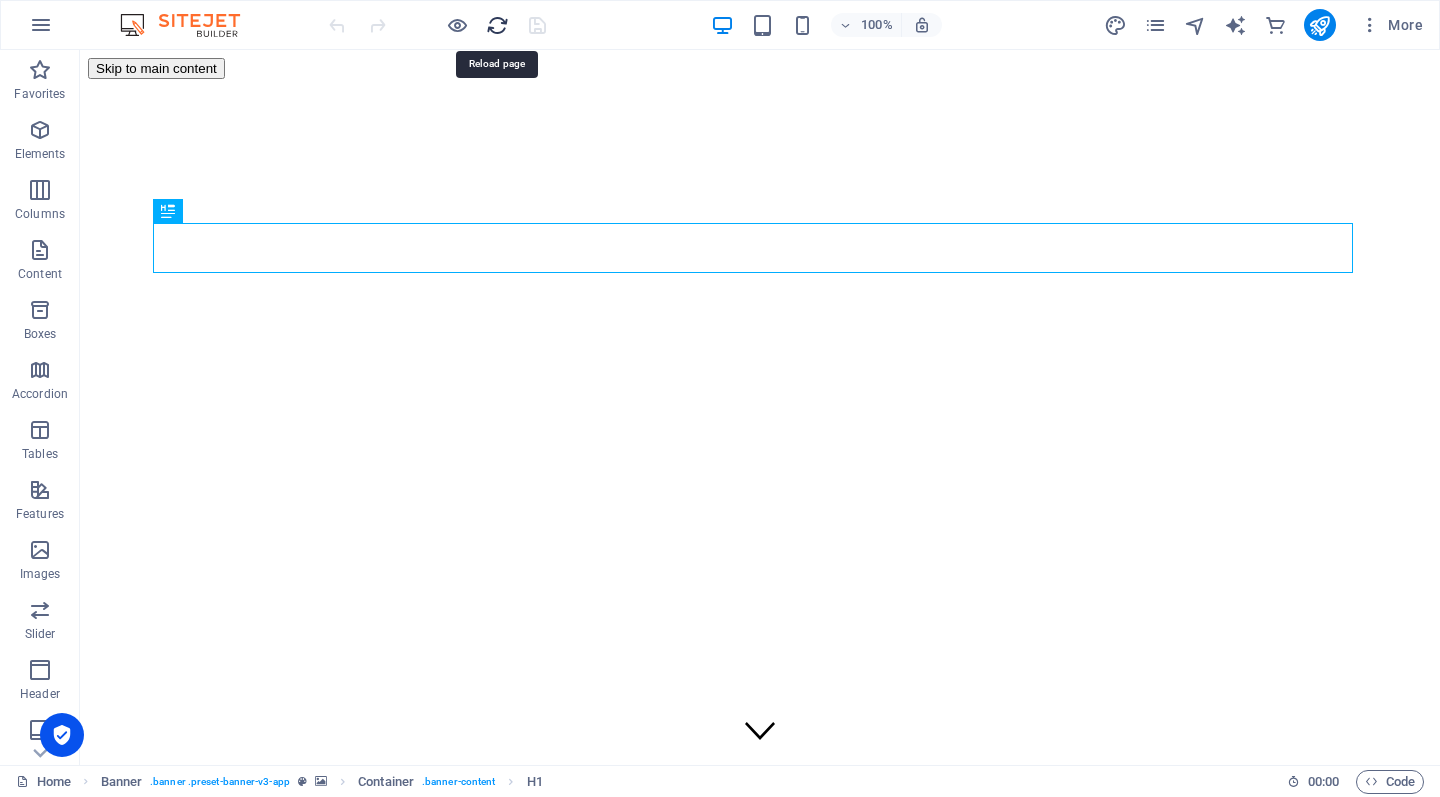 scroll, scrollTop: 0, scrollLeft: 0, axis: both 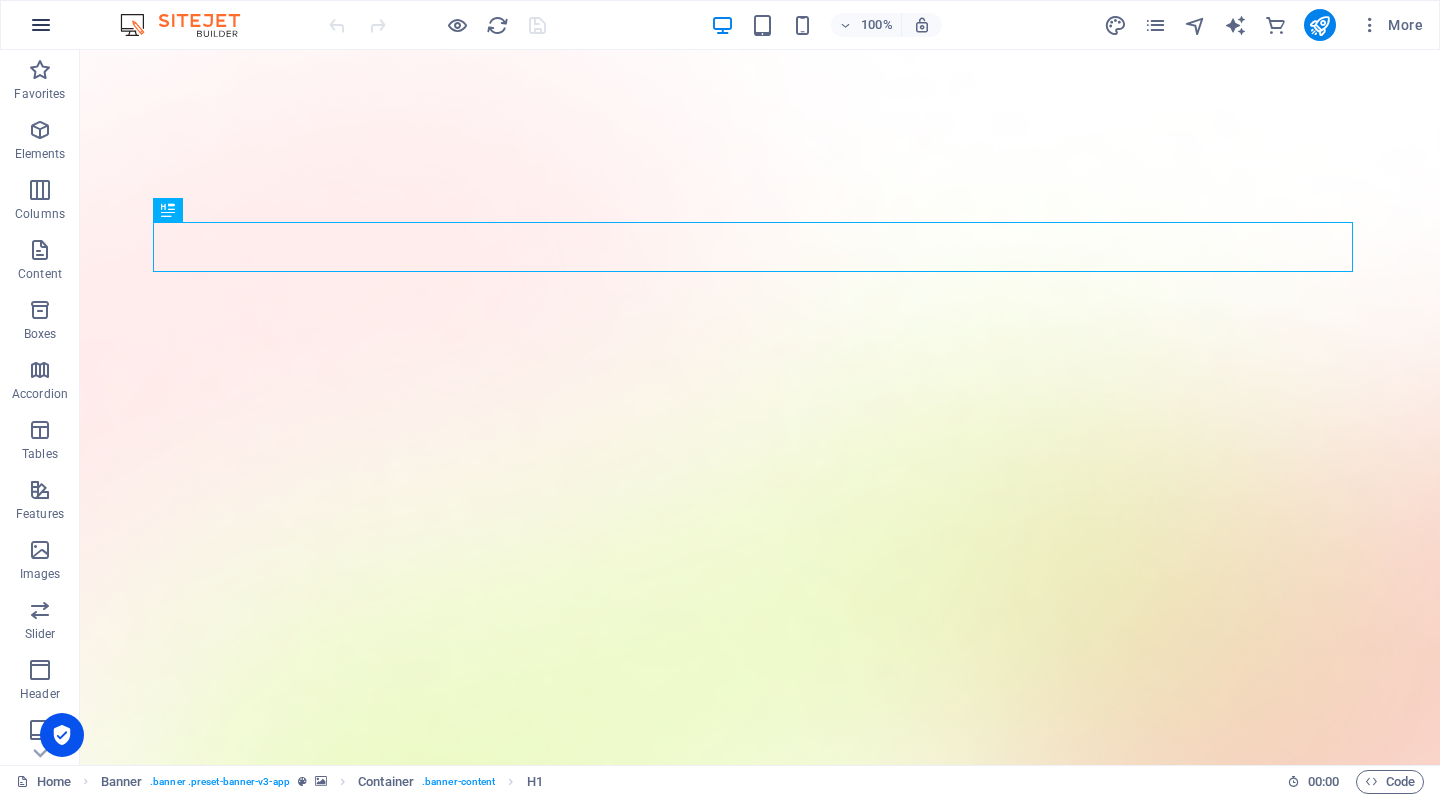 click at bounding box center [41, 25] 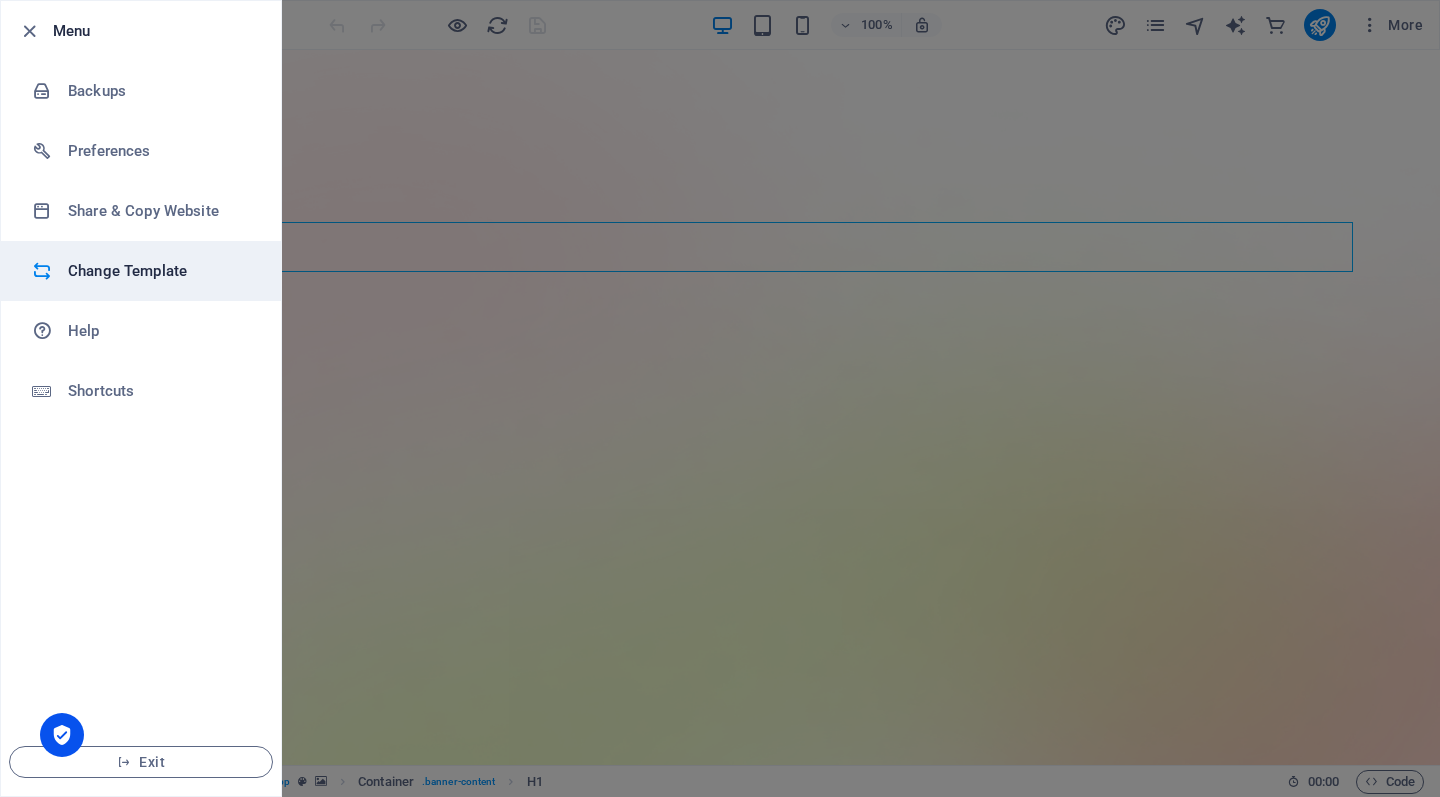 click on "Change Template" at bounding box center (160, 271) 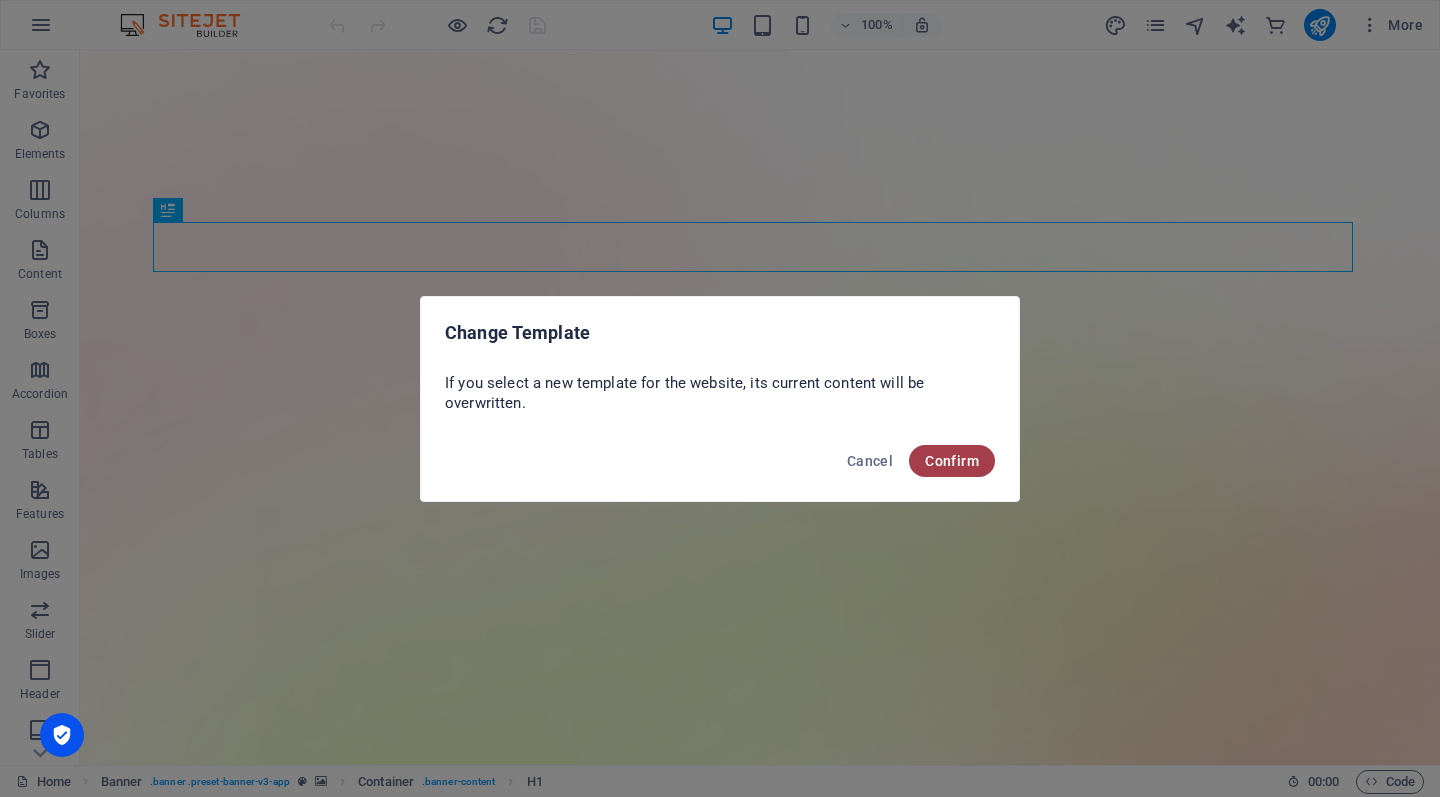 click on "Confirm" at bounding box center [952, 461] 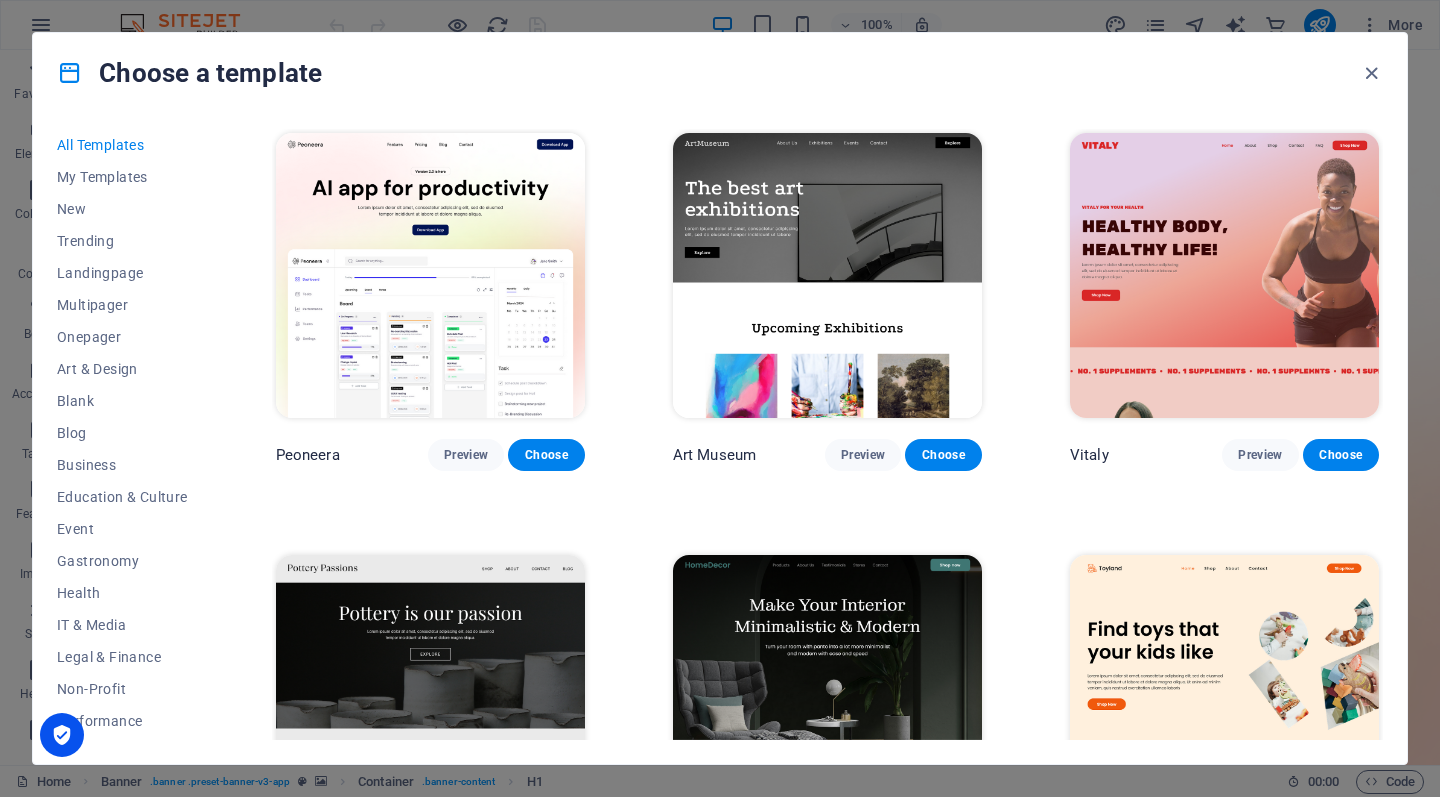 scroll, scrollTop: 0, scrollLeft: 0, axis: both 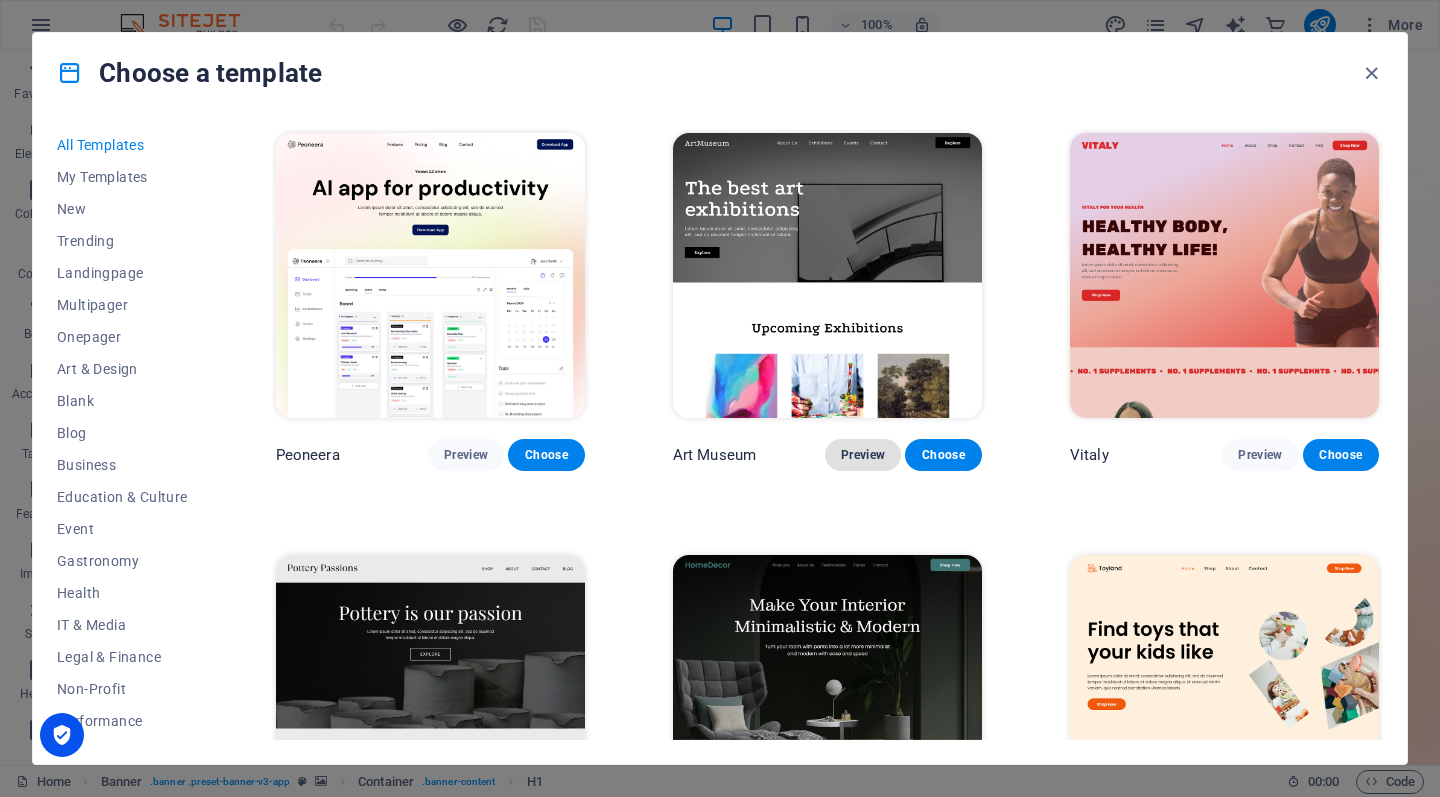 click on "Preview" at bounding box center [863, 455] 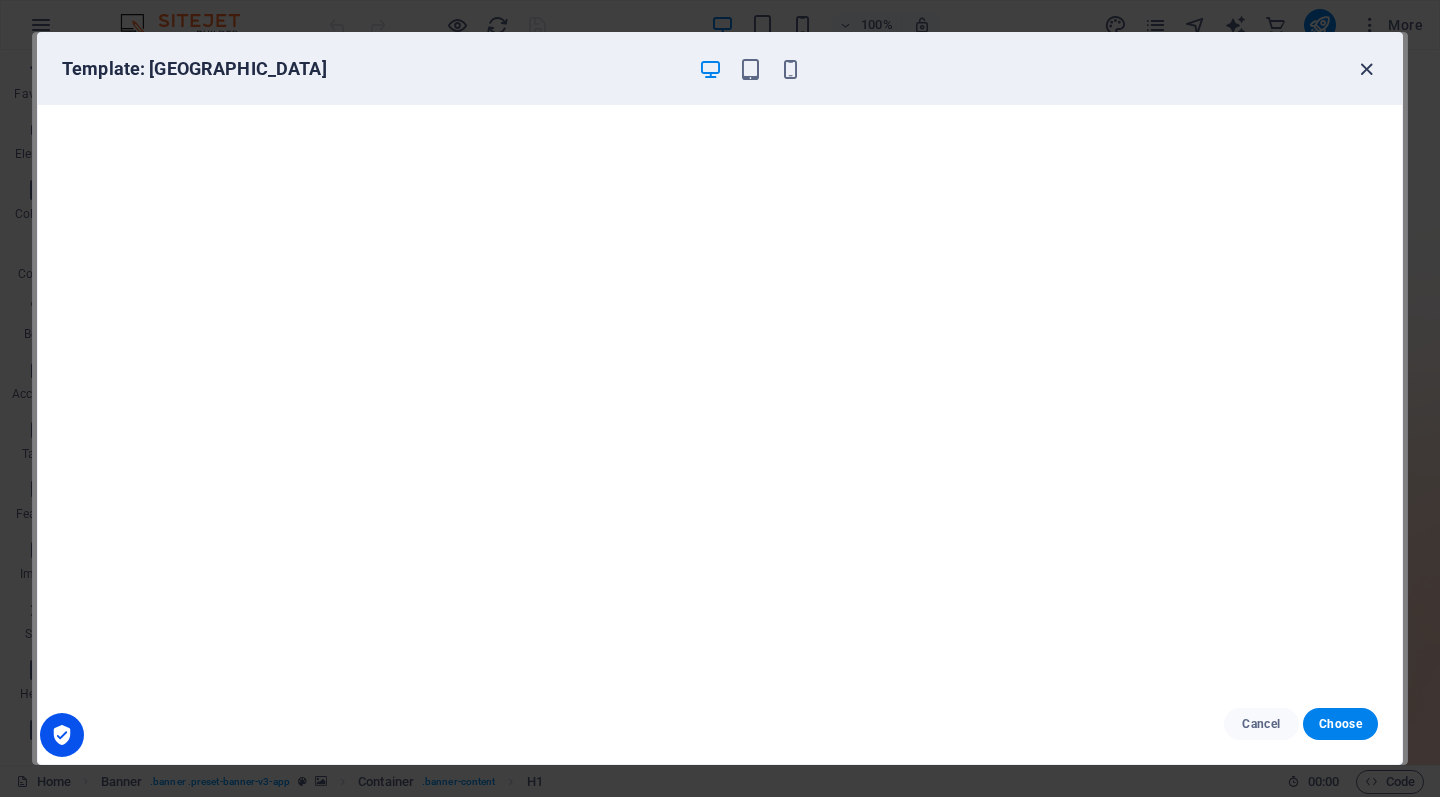 click at bounding box center (1366, 69) 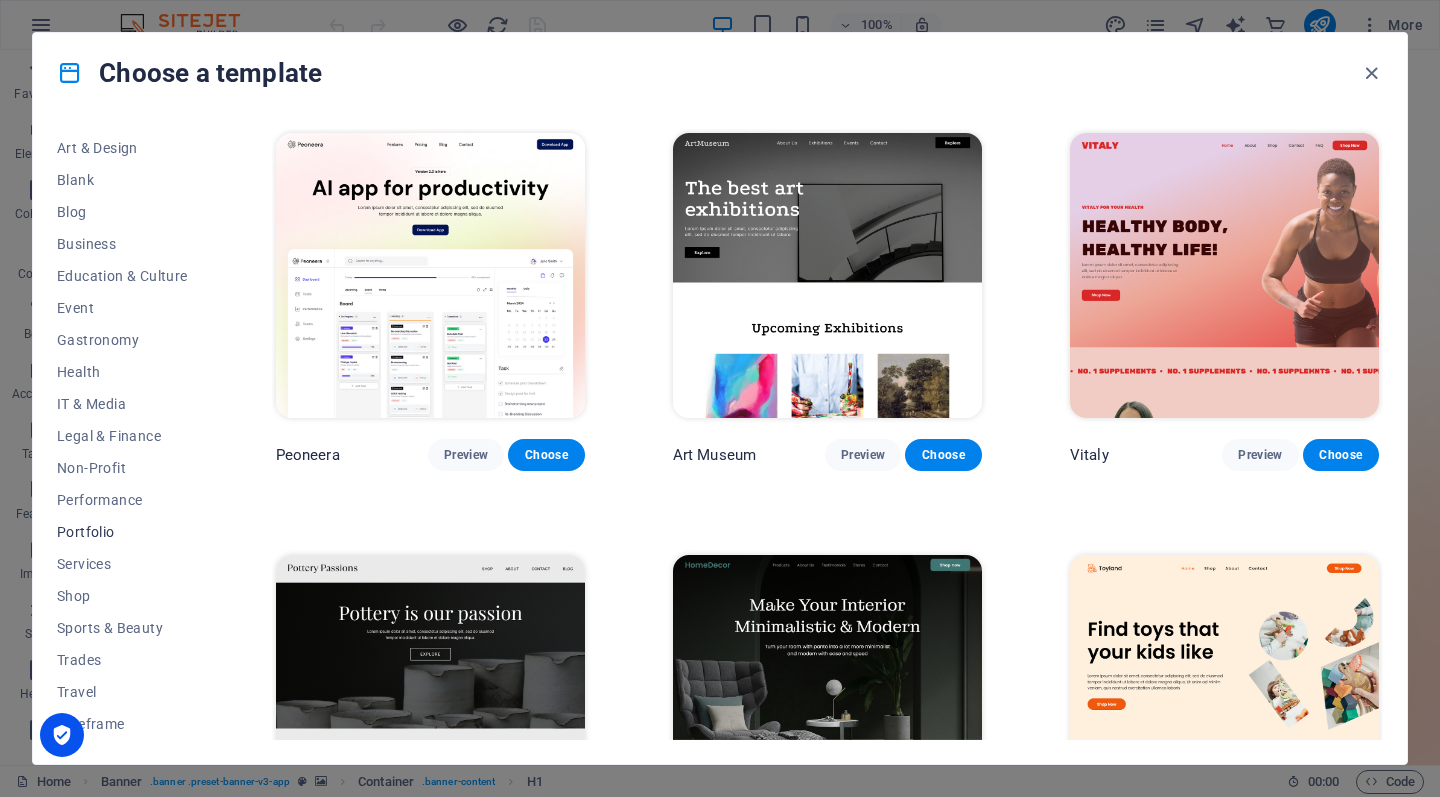 scroll, scrollTop: 221, scrollLeft: 0, axis: vertical 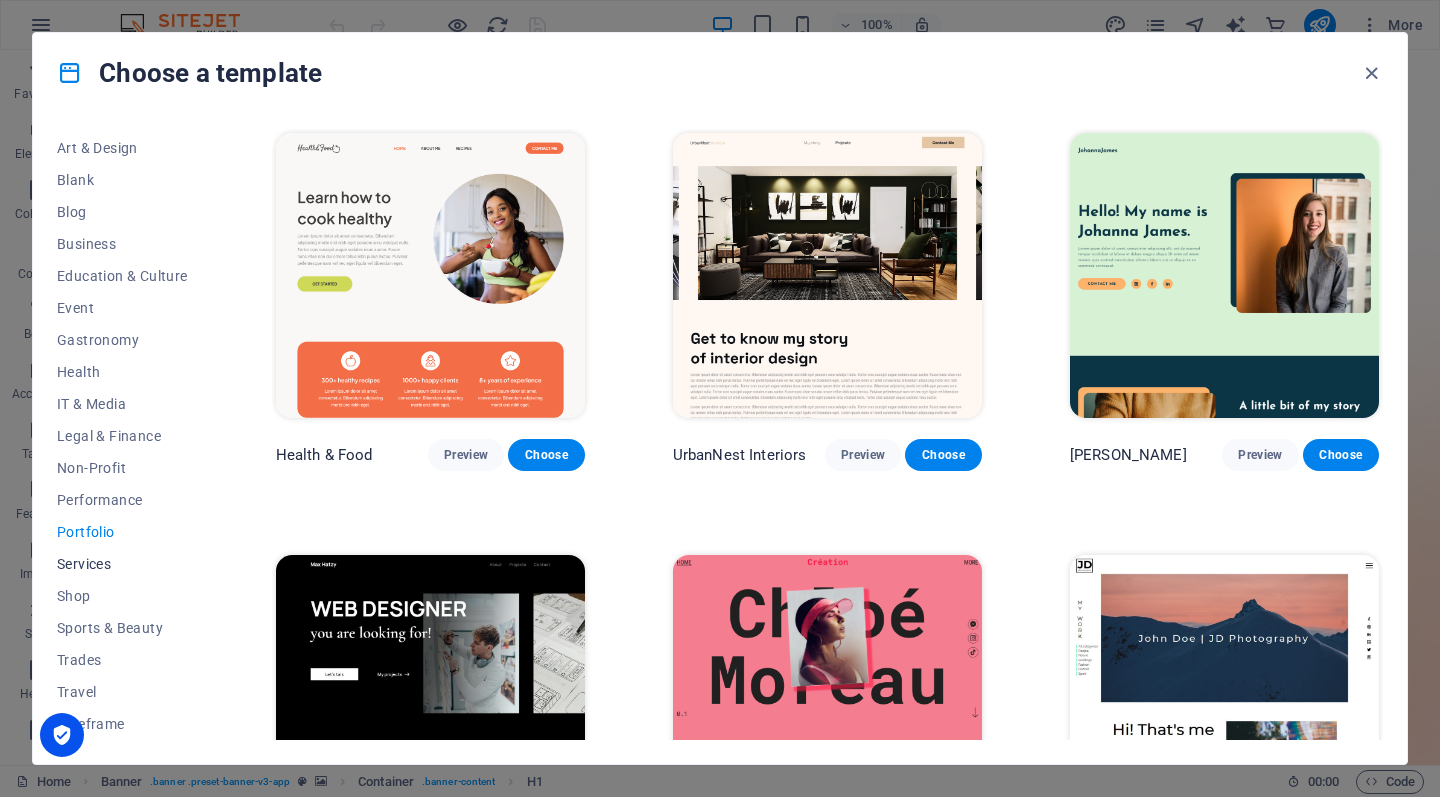 click on "Services" at bounding box center (122, 564) 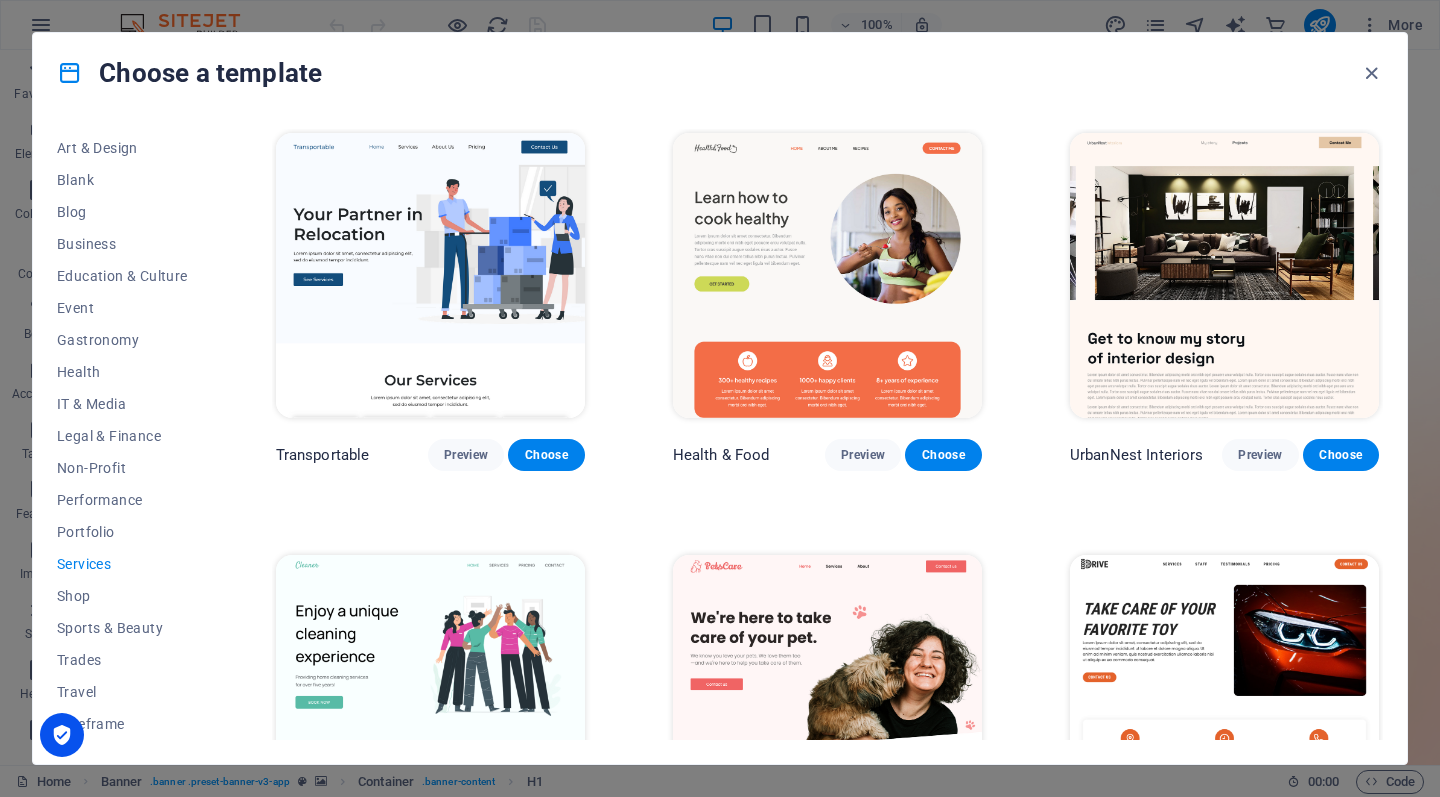 click at bounding box center [430, 275] 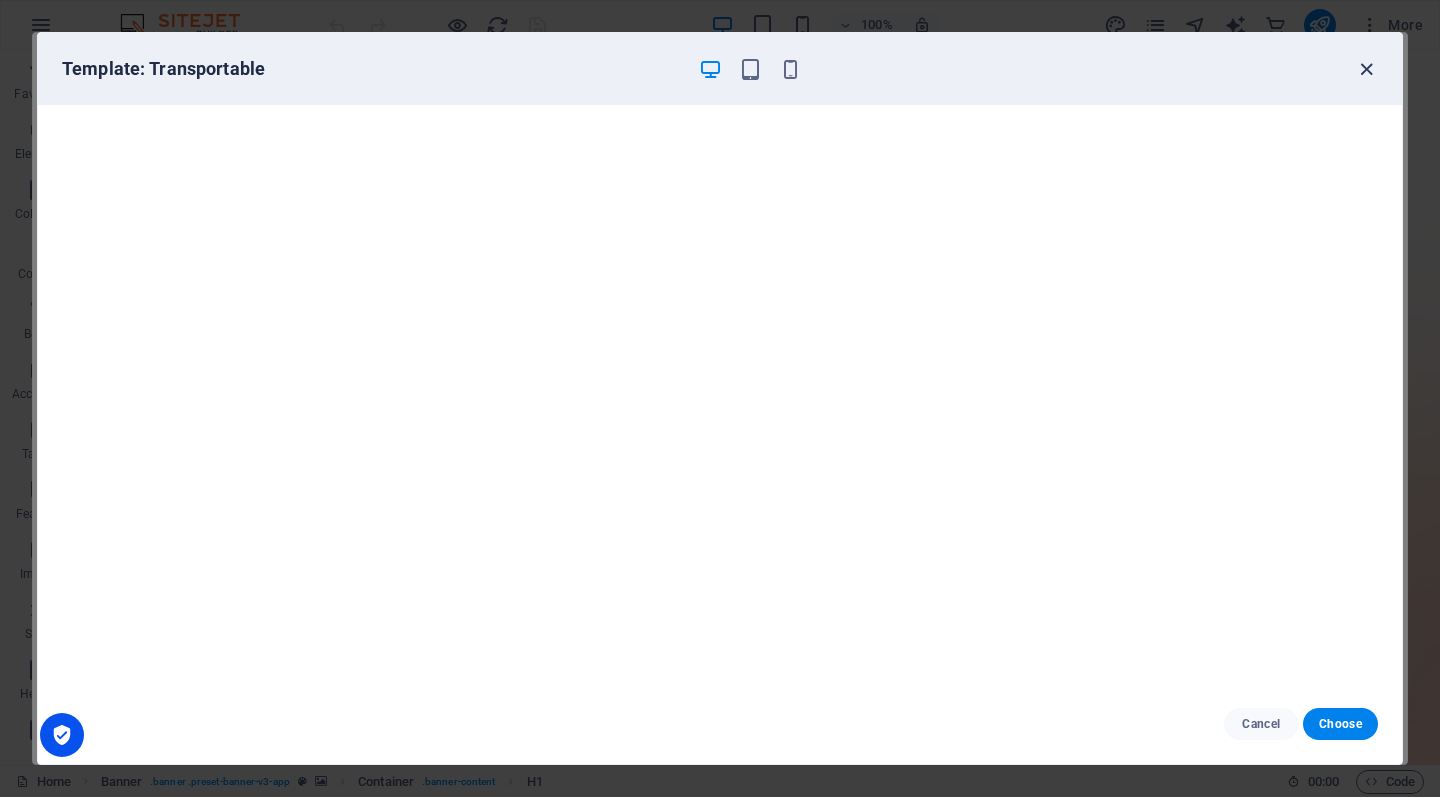 click at bounding box center [1366, 69] 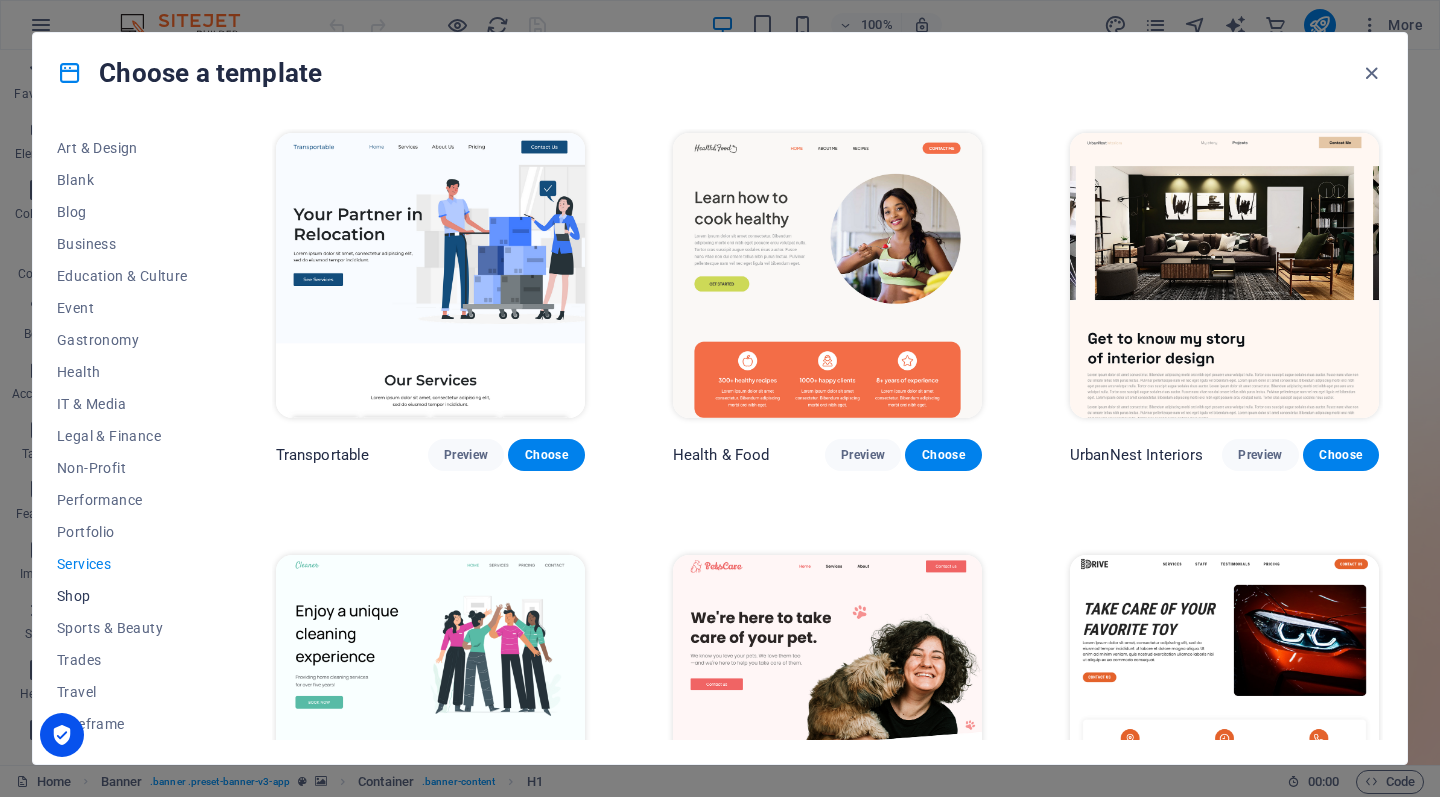 click on "Shop" at bounding box center [122, 596] 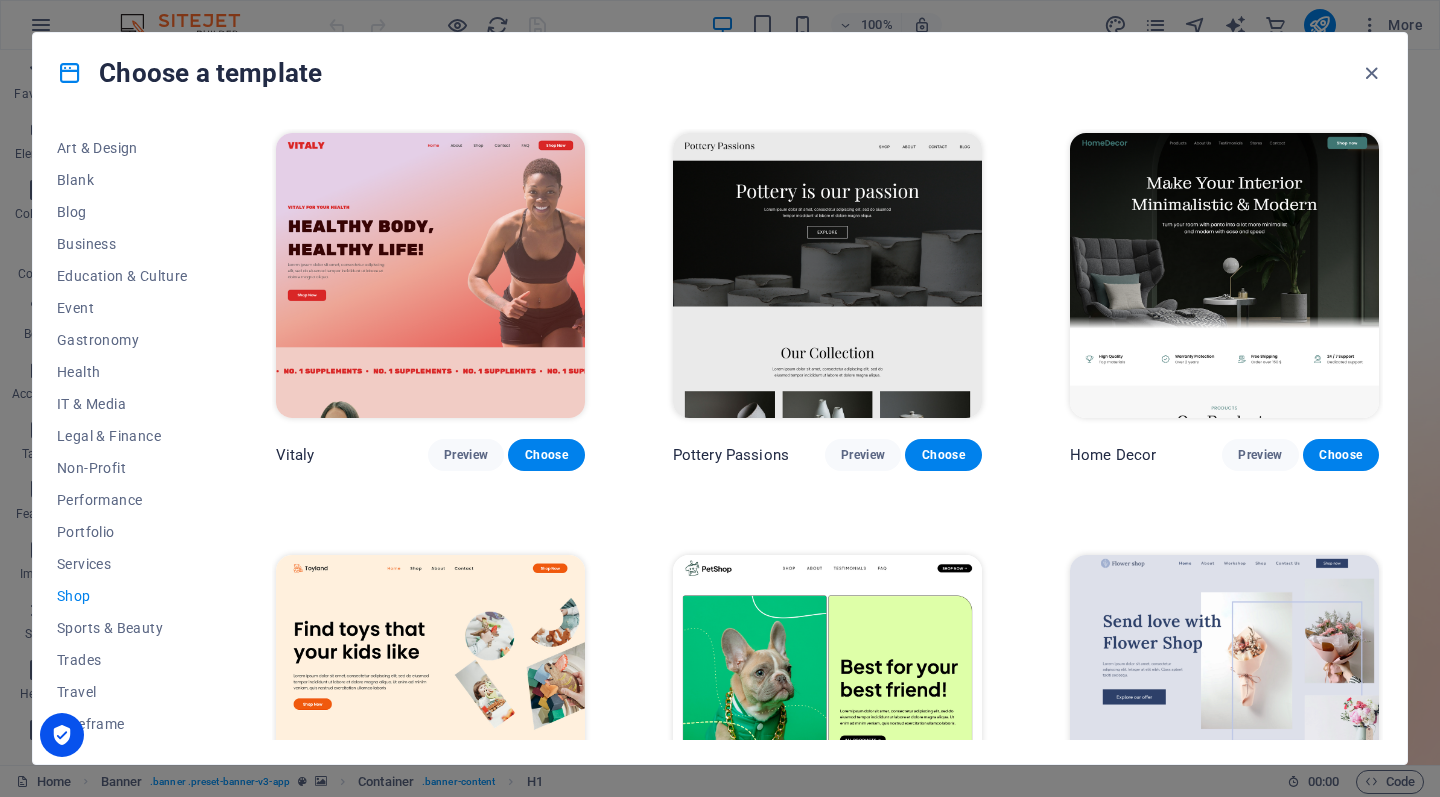 click at bounding box center (827, 275) 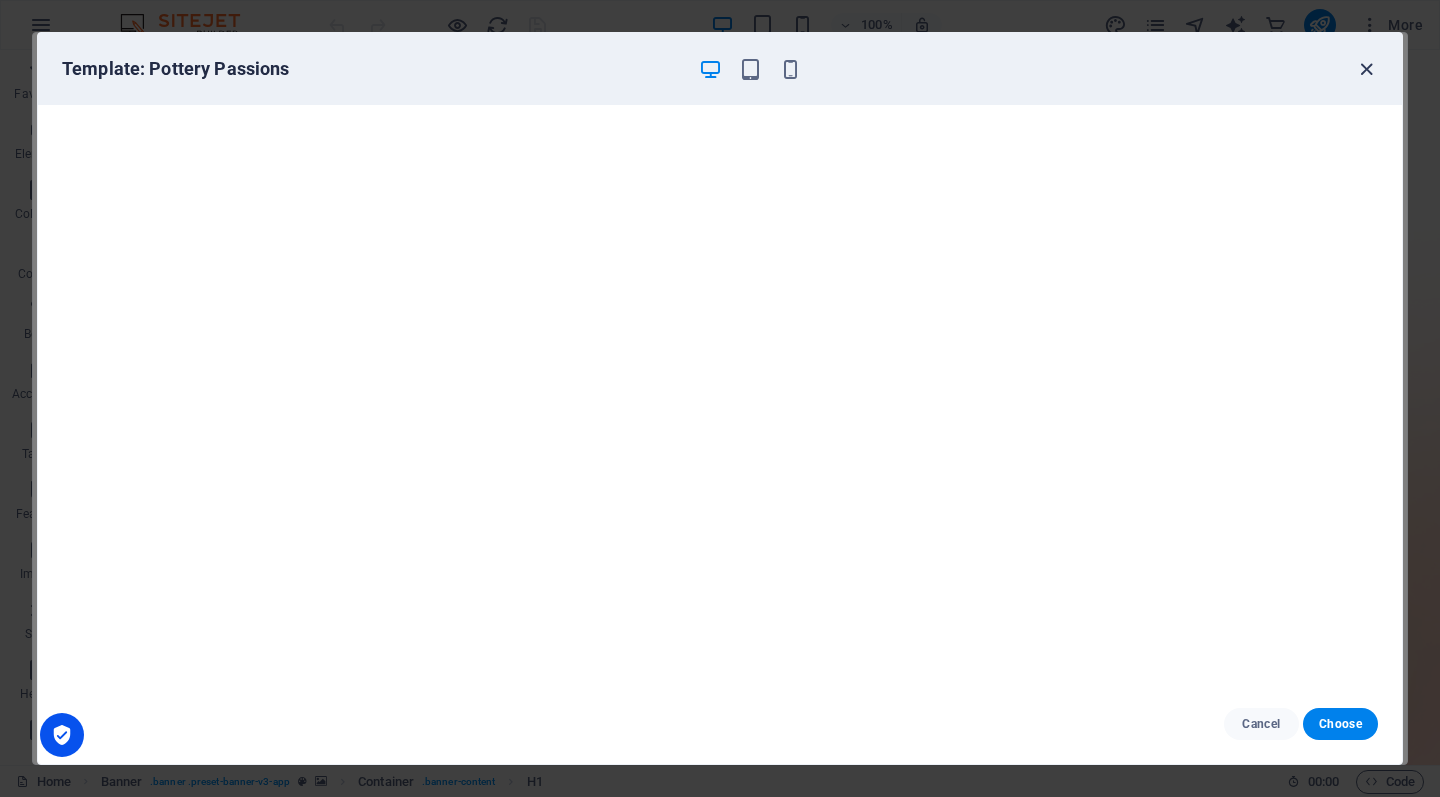 click at bounding box center (1366, 69) 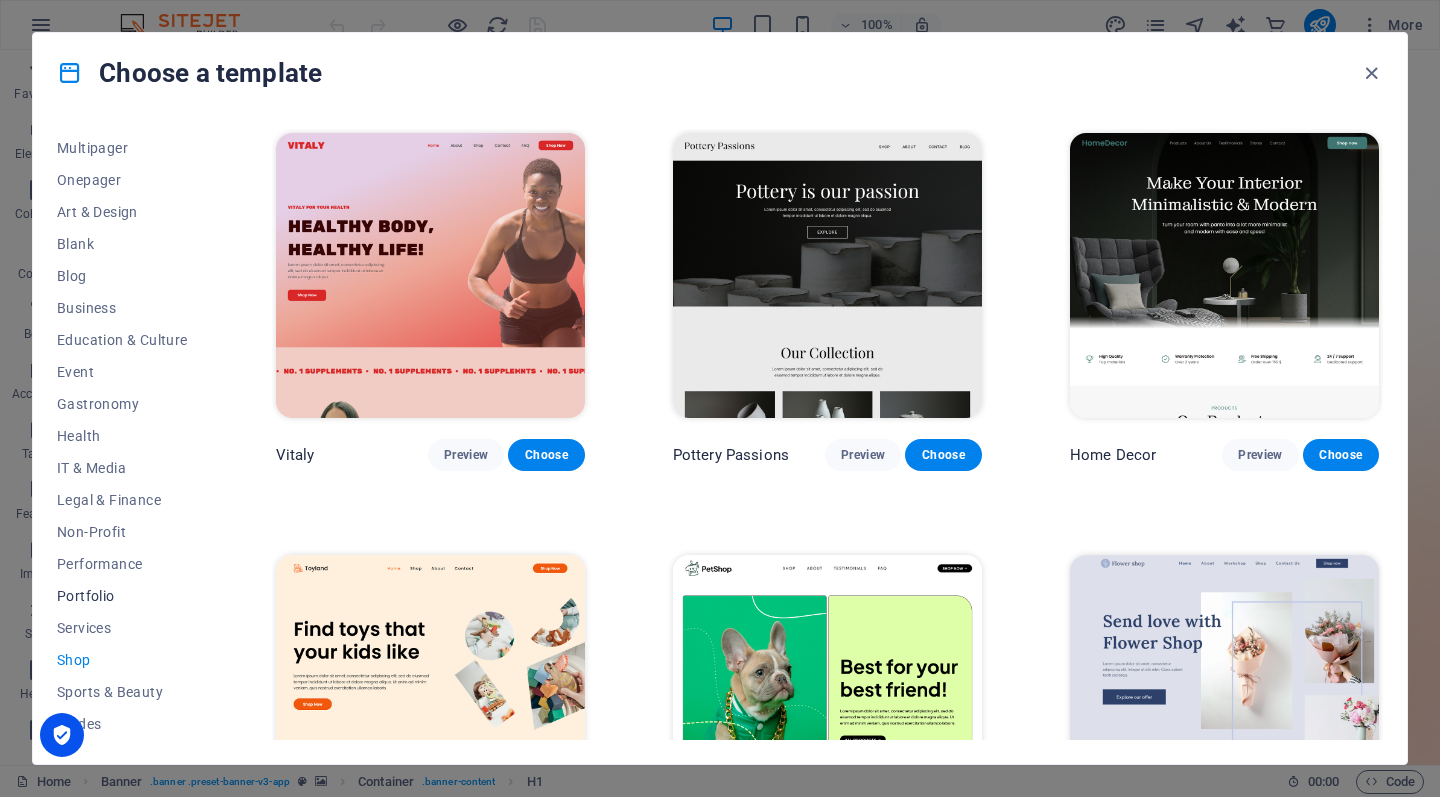 scroll, scrollTop: 221, scrollLeft: 0, axis: vertical 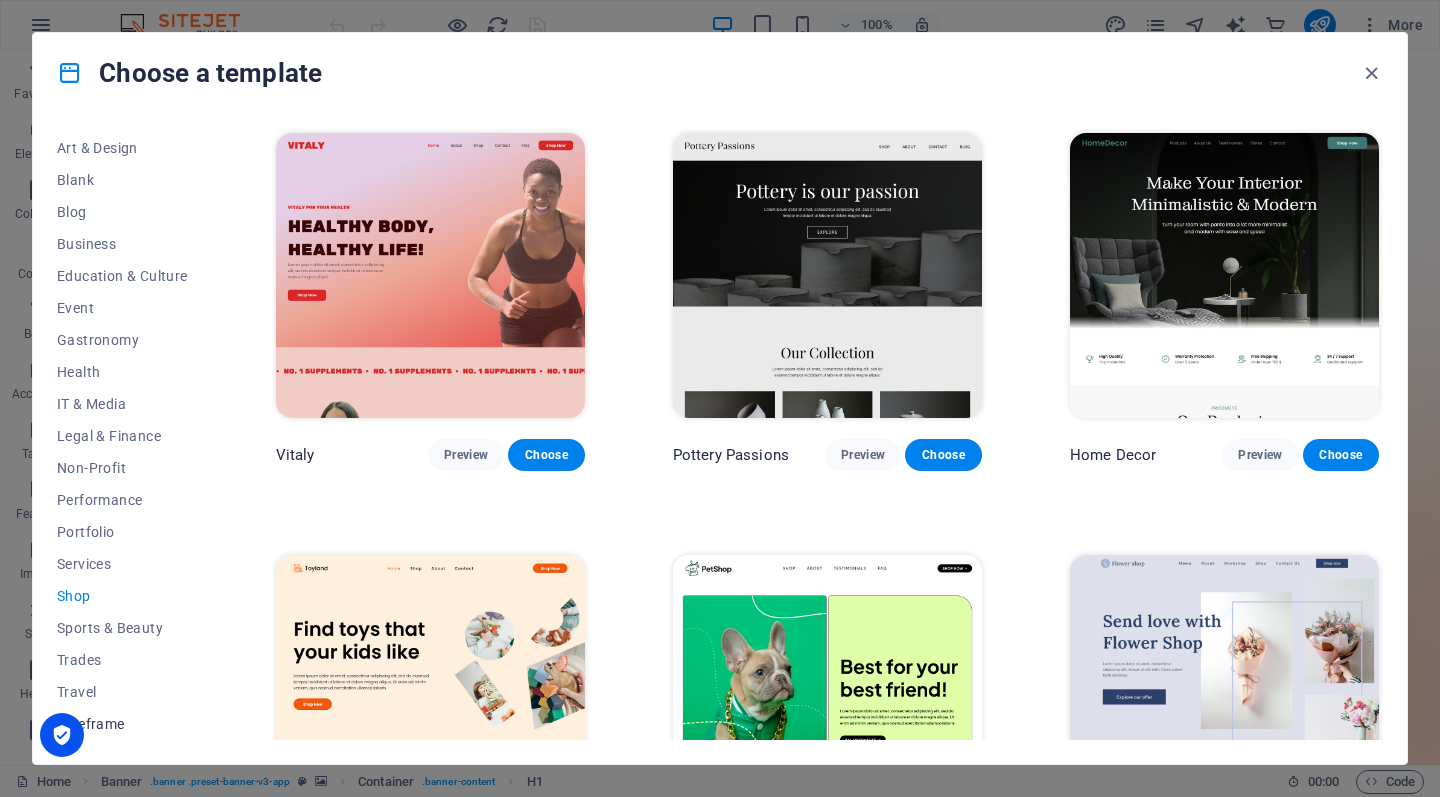 click on "Wireframe" at bounding box center (122, 724) 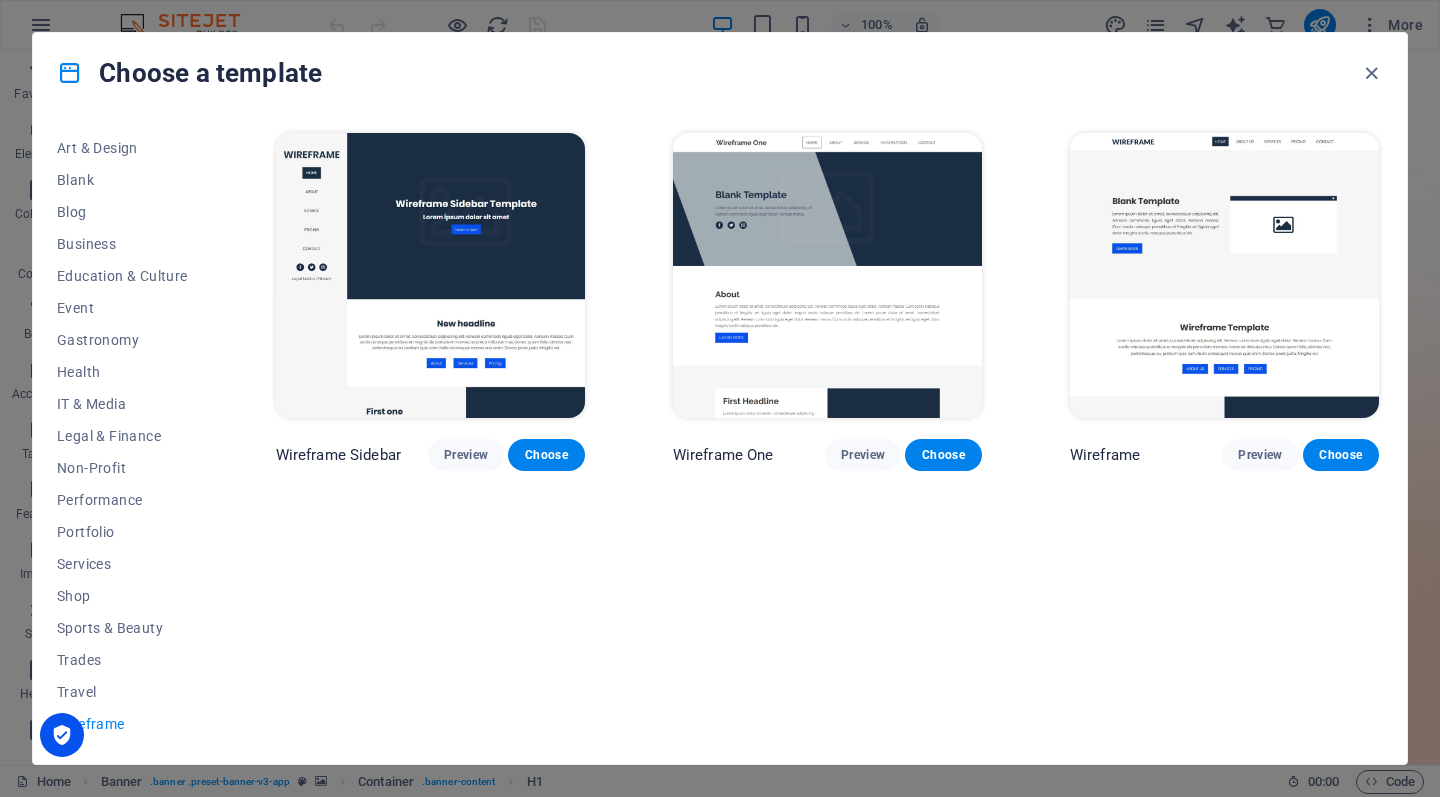 click at bounding box center (827, 275) 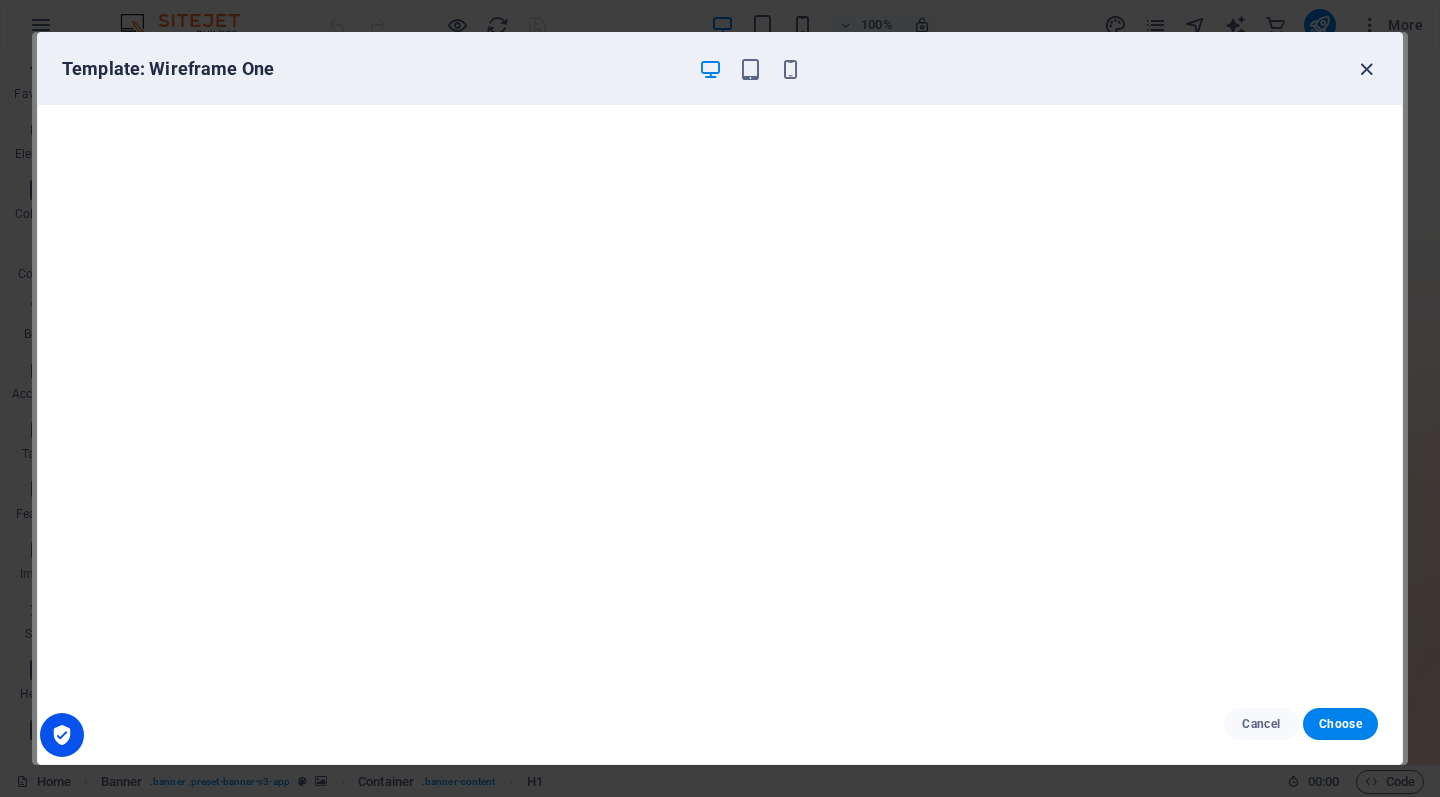 click at bounding box center (1366, 69) 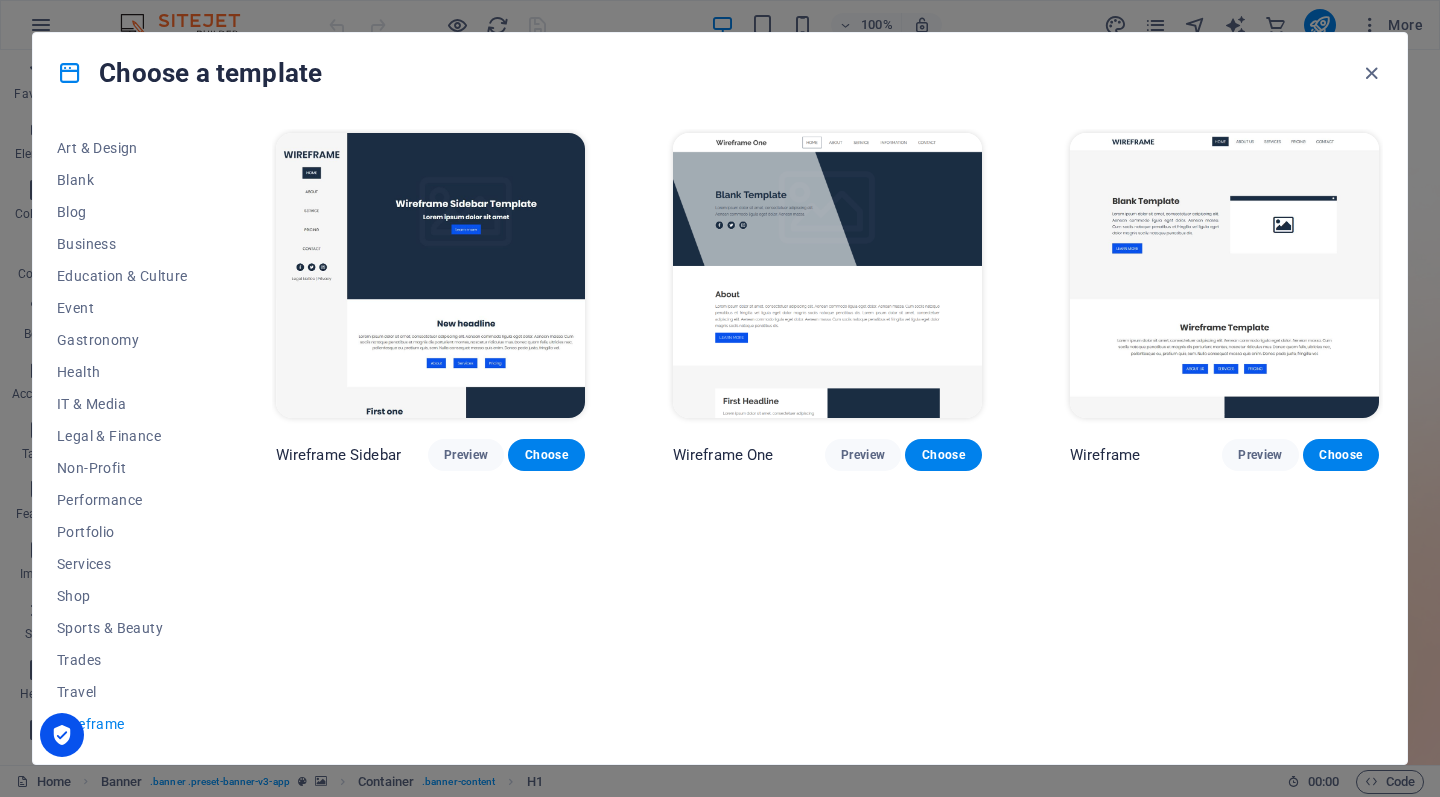 click at bounding box center [430, 275] 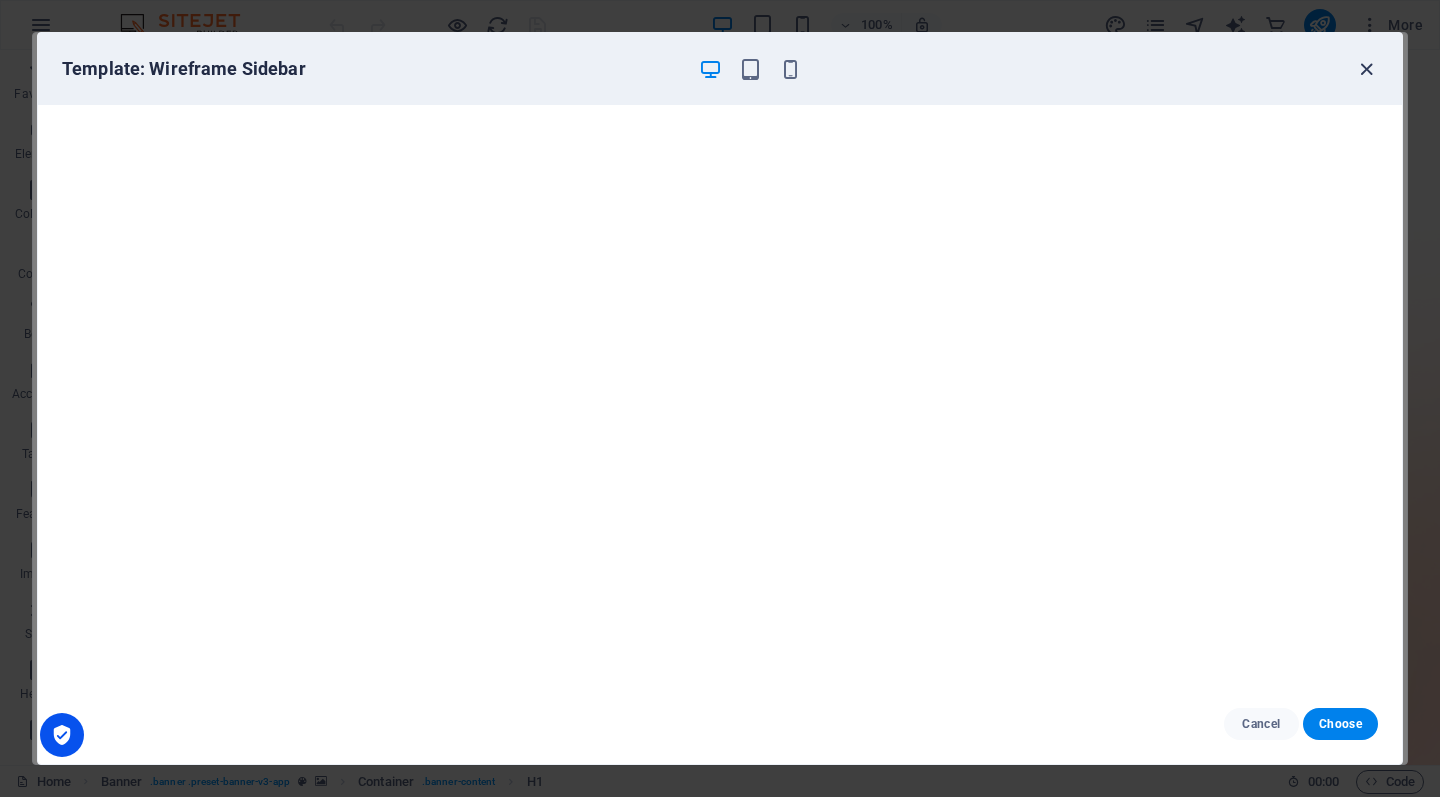 click at bounding box center [1366, 69] 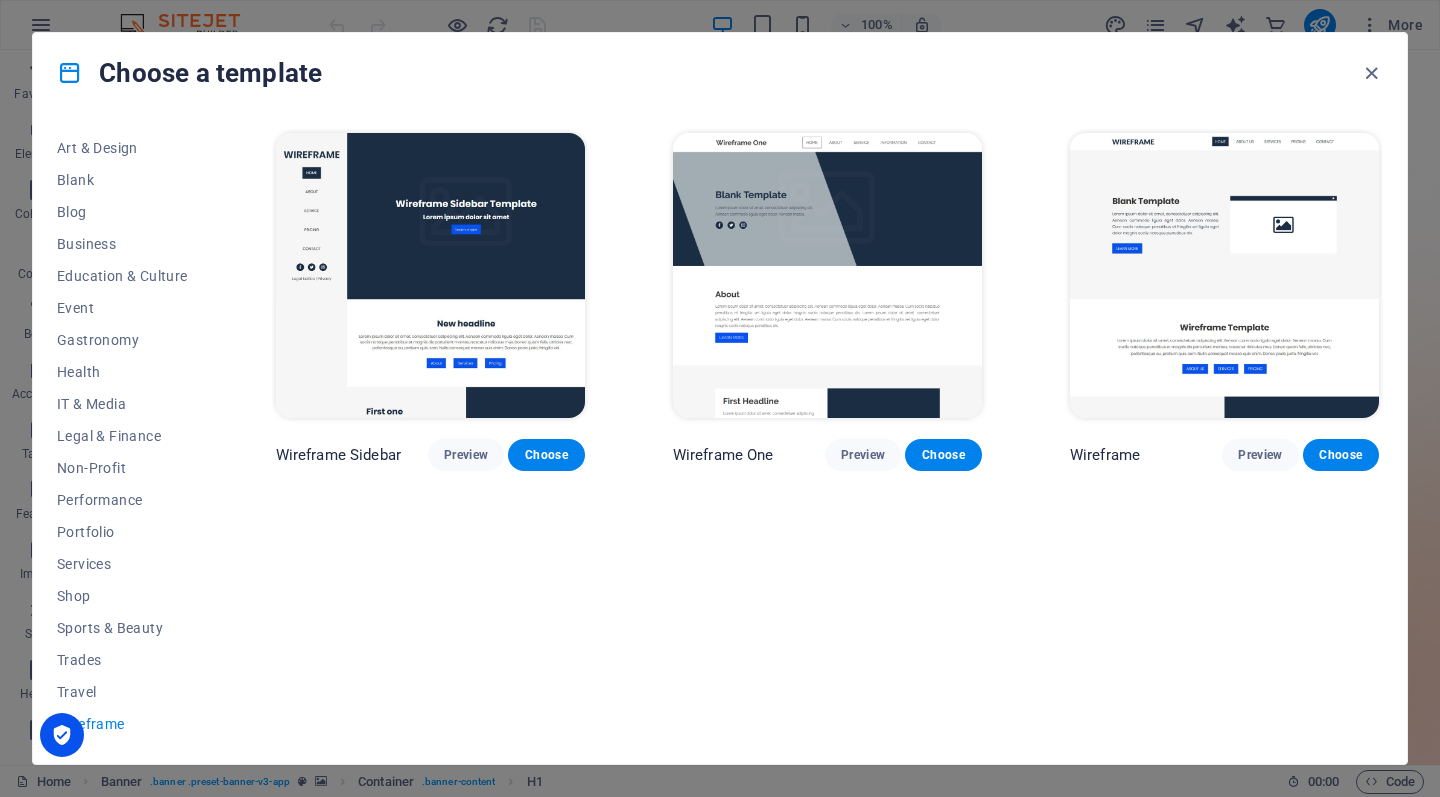 click at bounding box center [1224, 275] 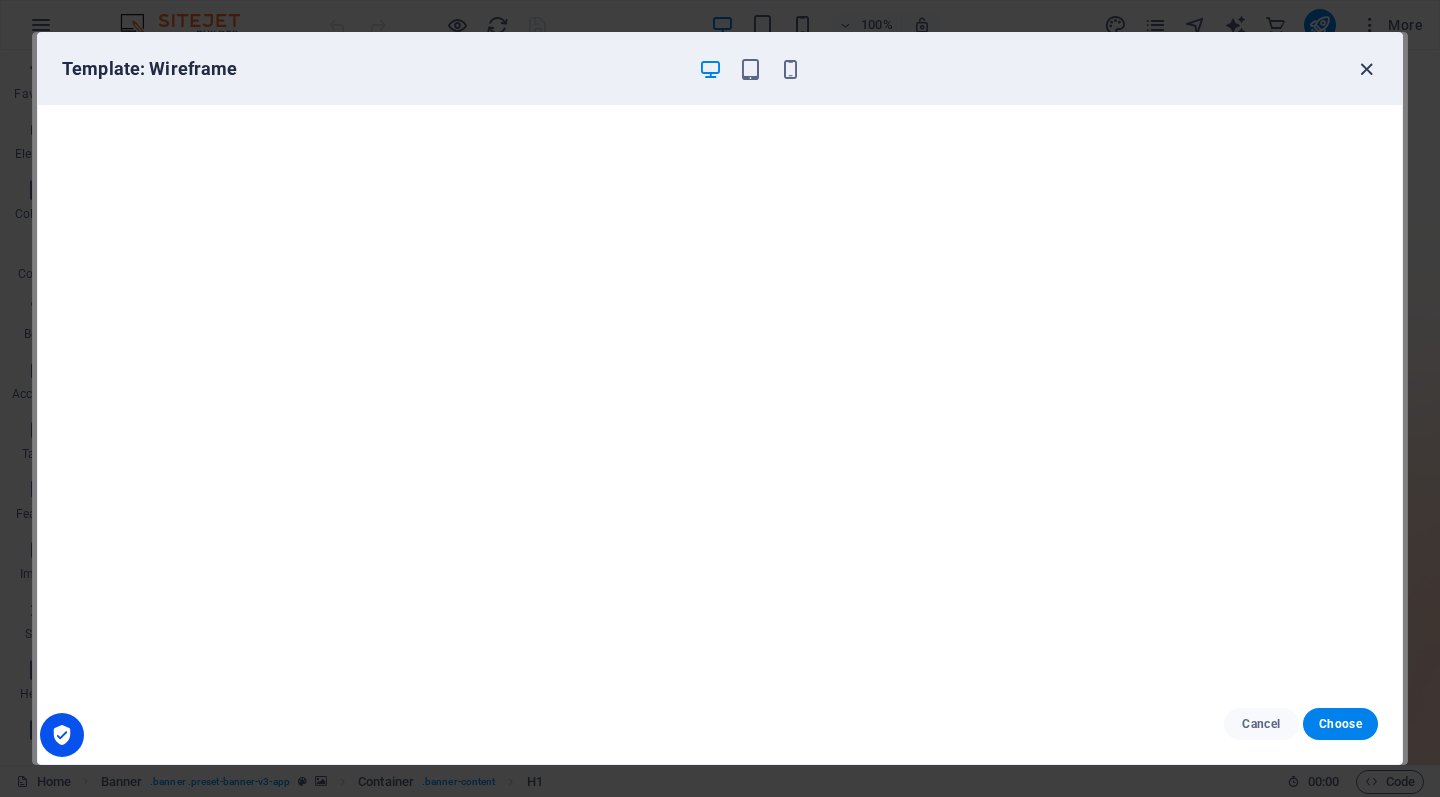 click at bounding box center [1366, 69] 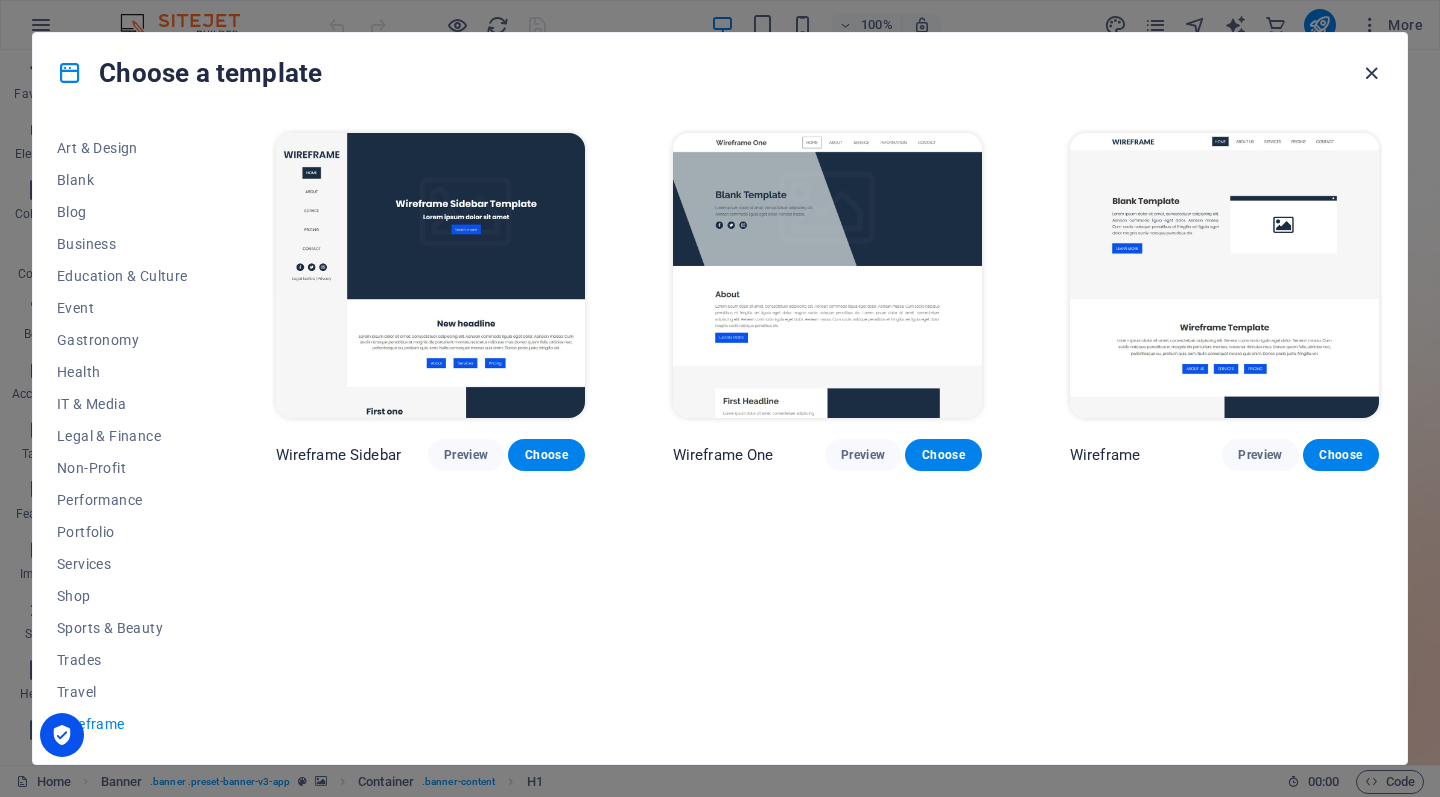 click at bounding box center [1371, 73] 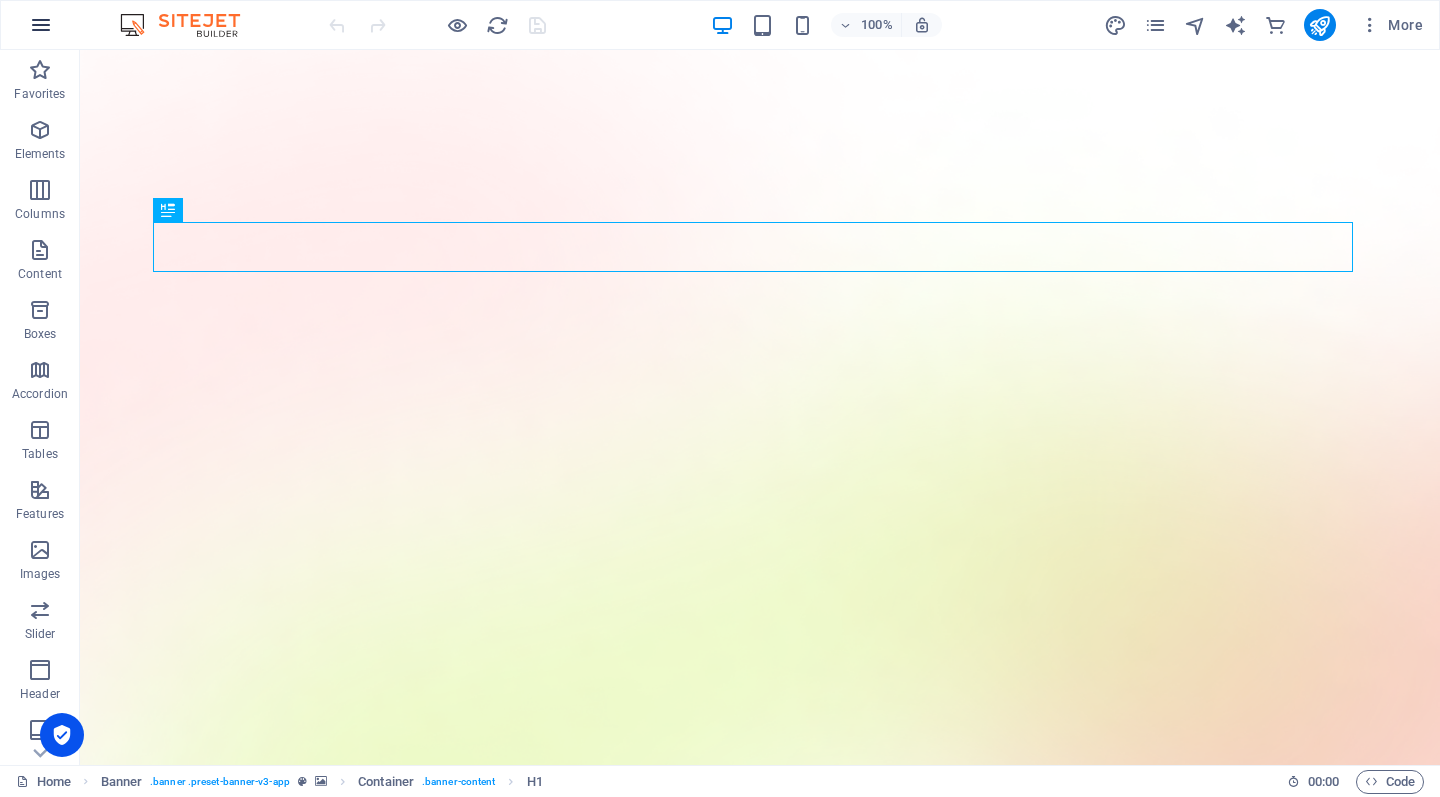 click at bounding box center (41, 25) 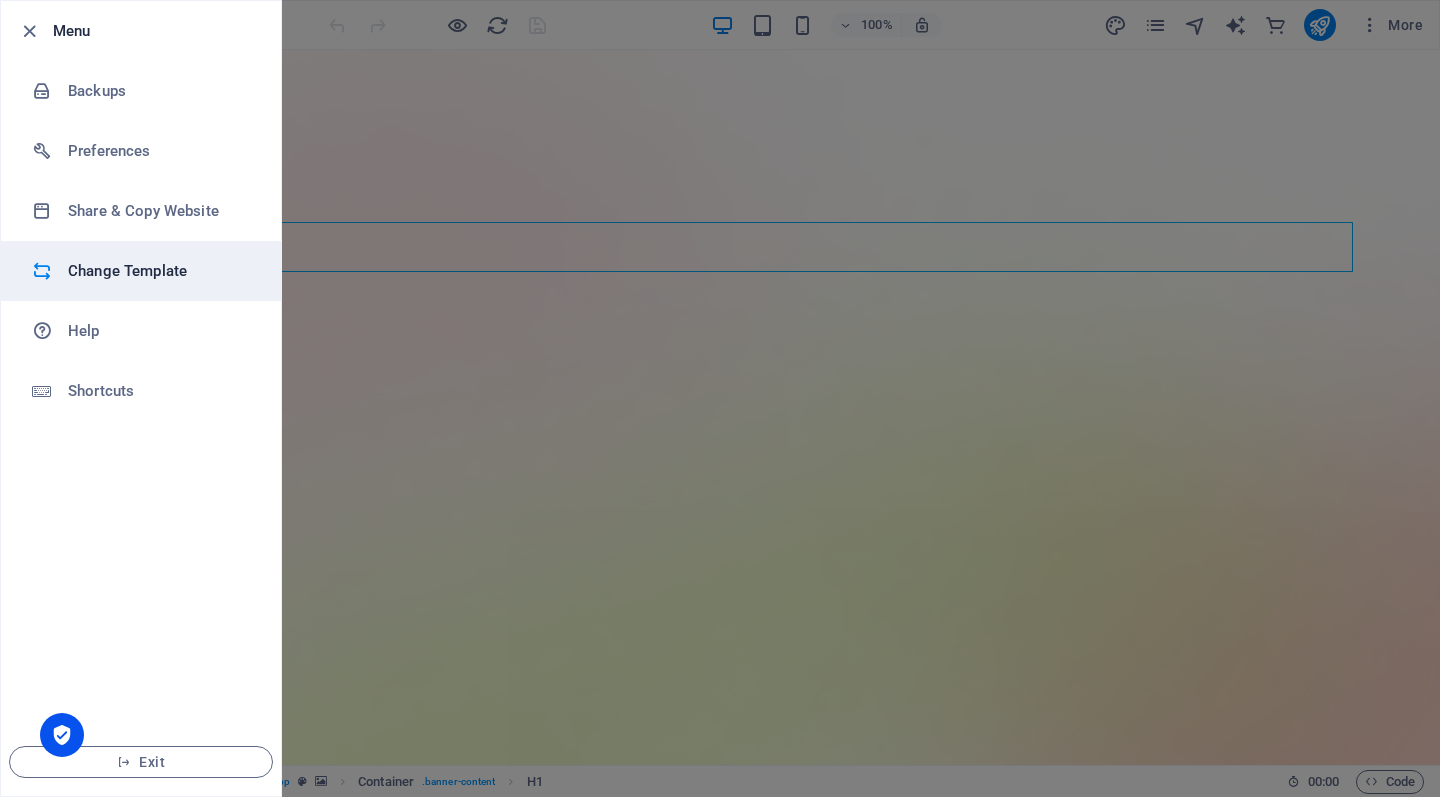 click on "Change Template" at bounding box center [160, 271] 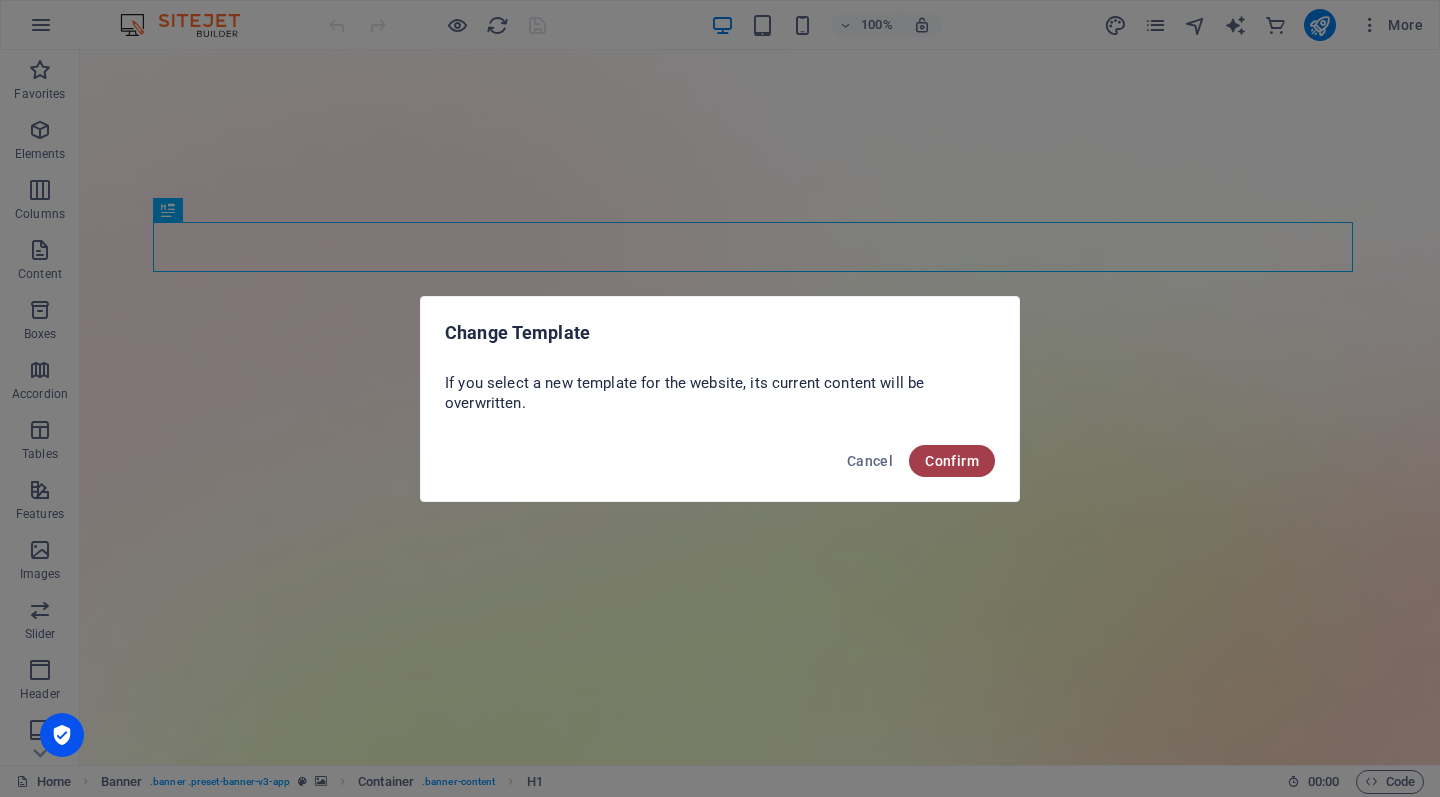 click on "Confirm" at bounding box center [952, 461] 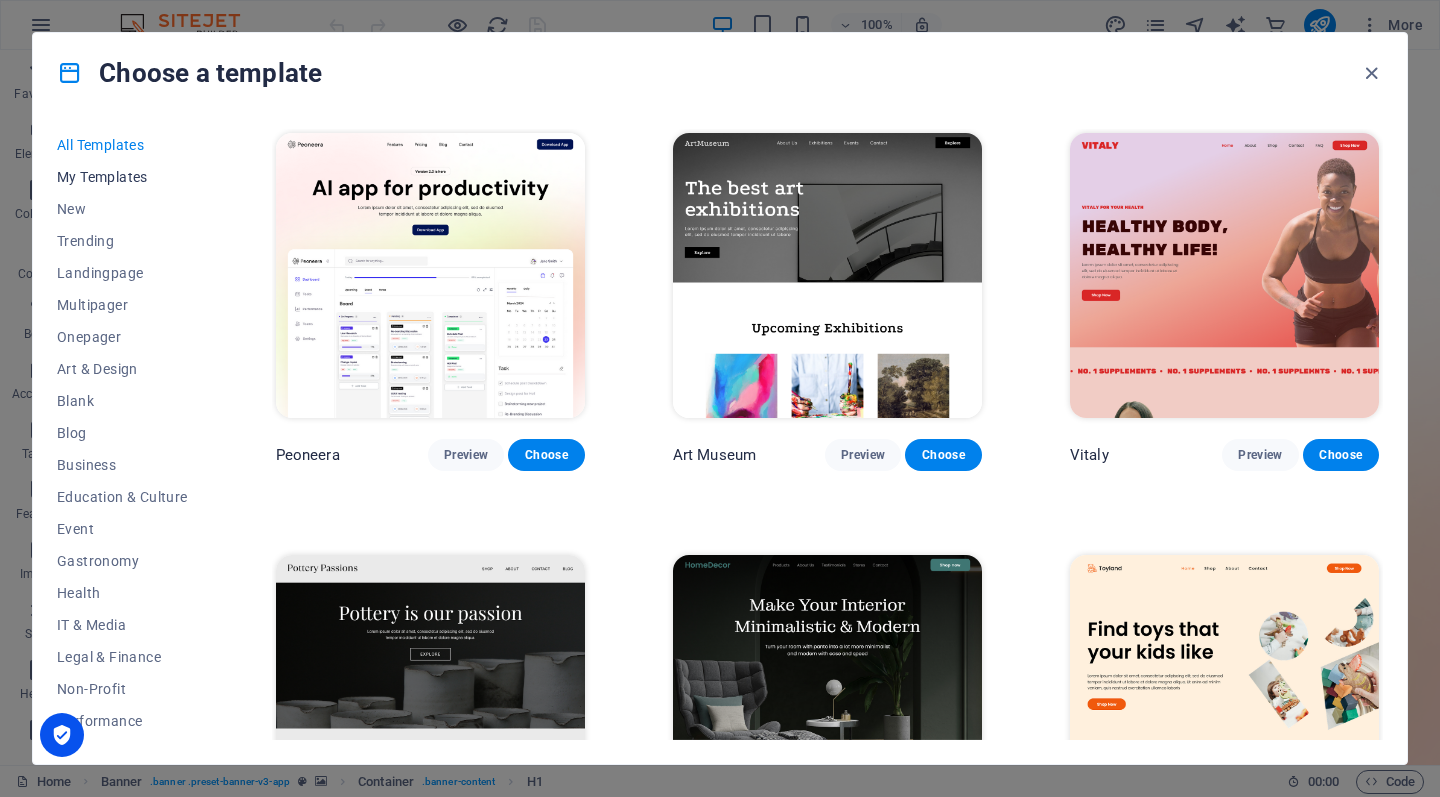 click on "My Templates" at bounding box center (122, 177) 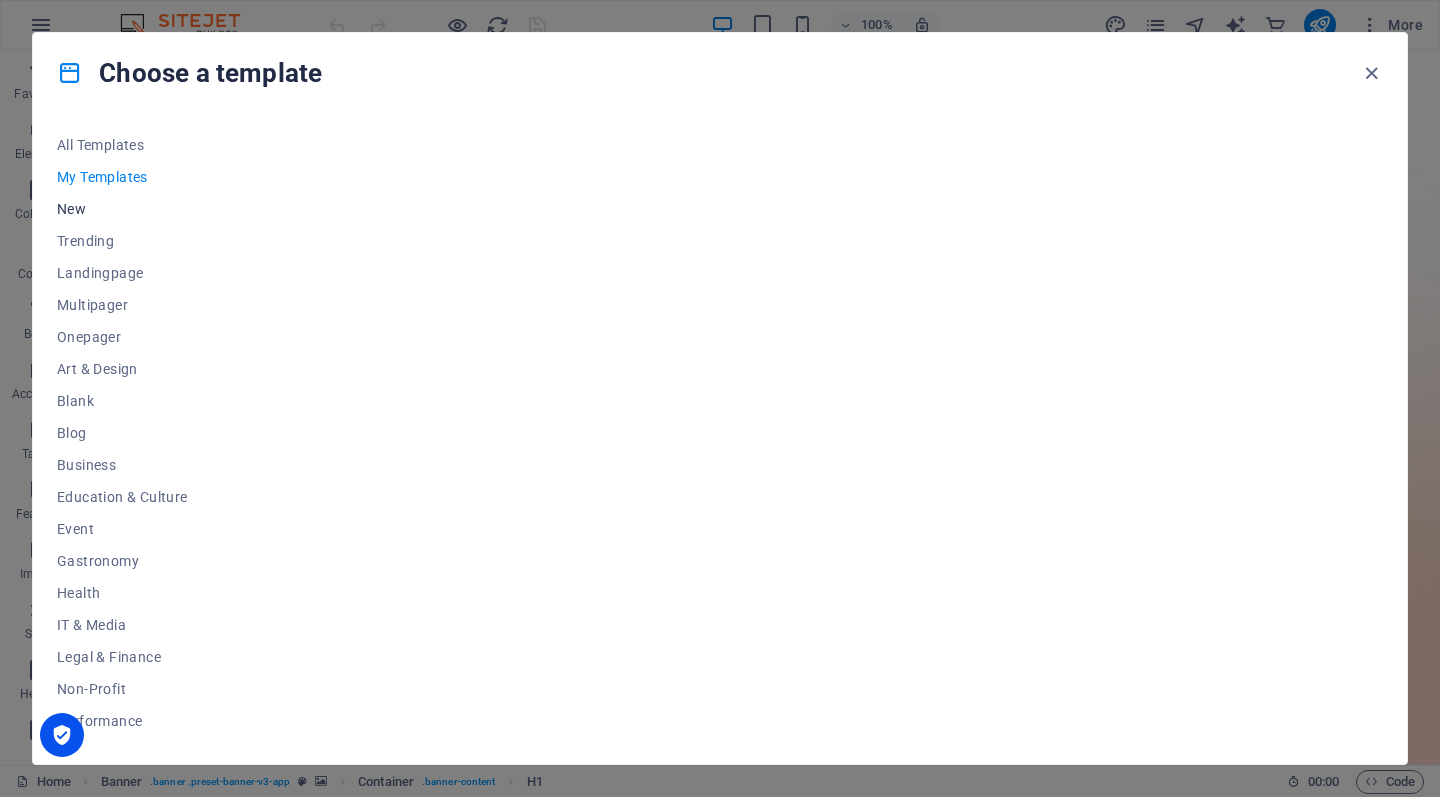click on "New" at bounding box center [122, 209] 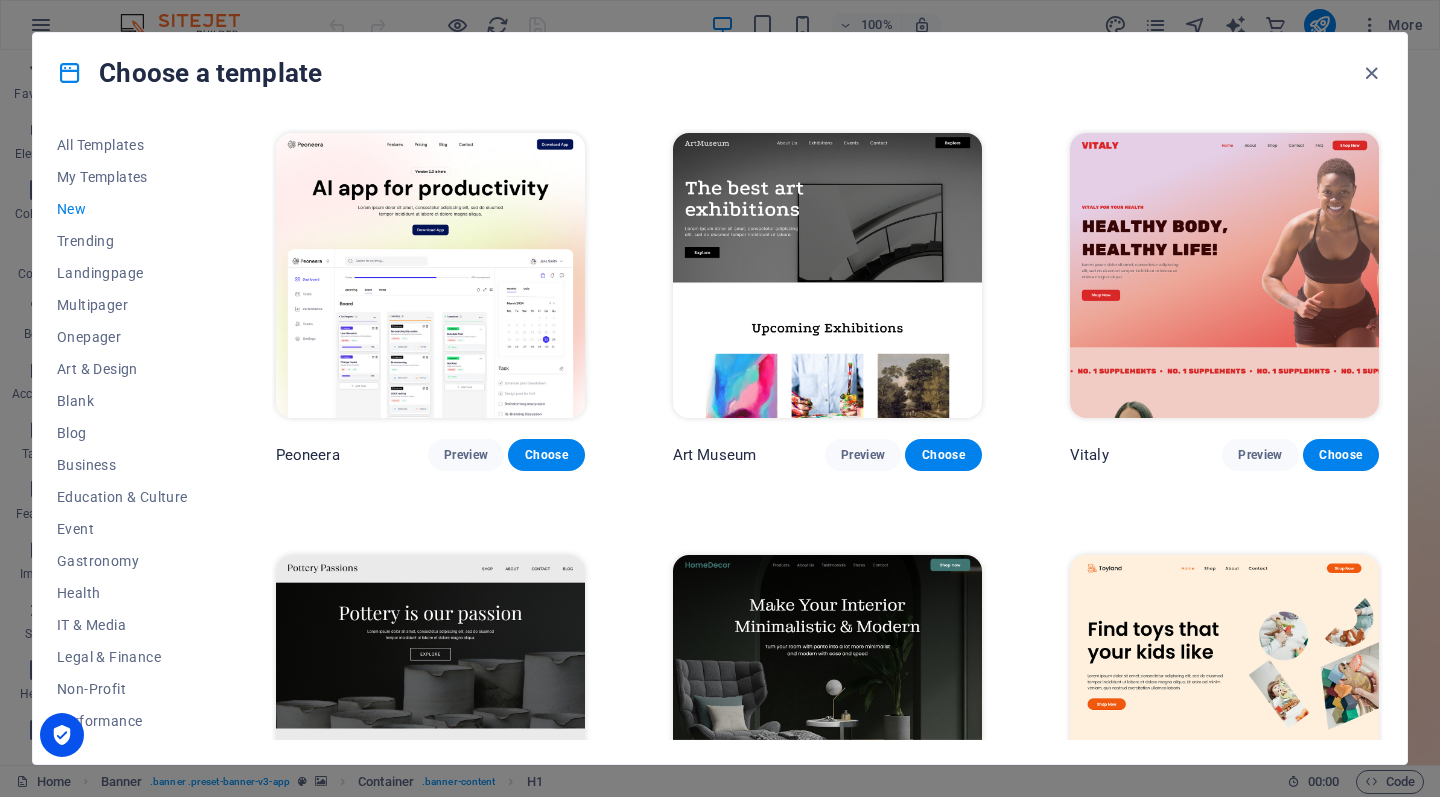 click on "New" at bounding box center (122, 209) 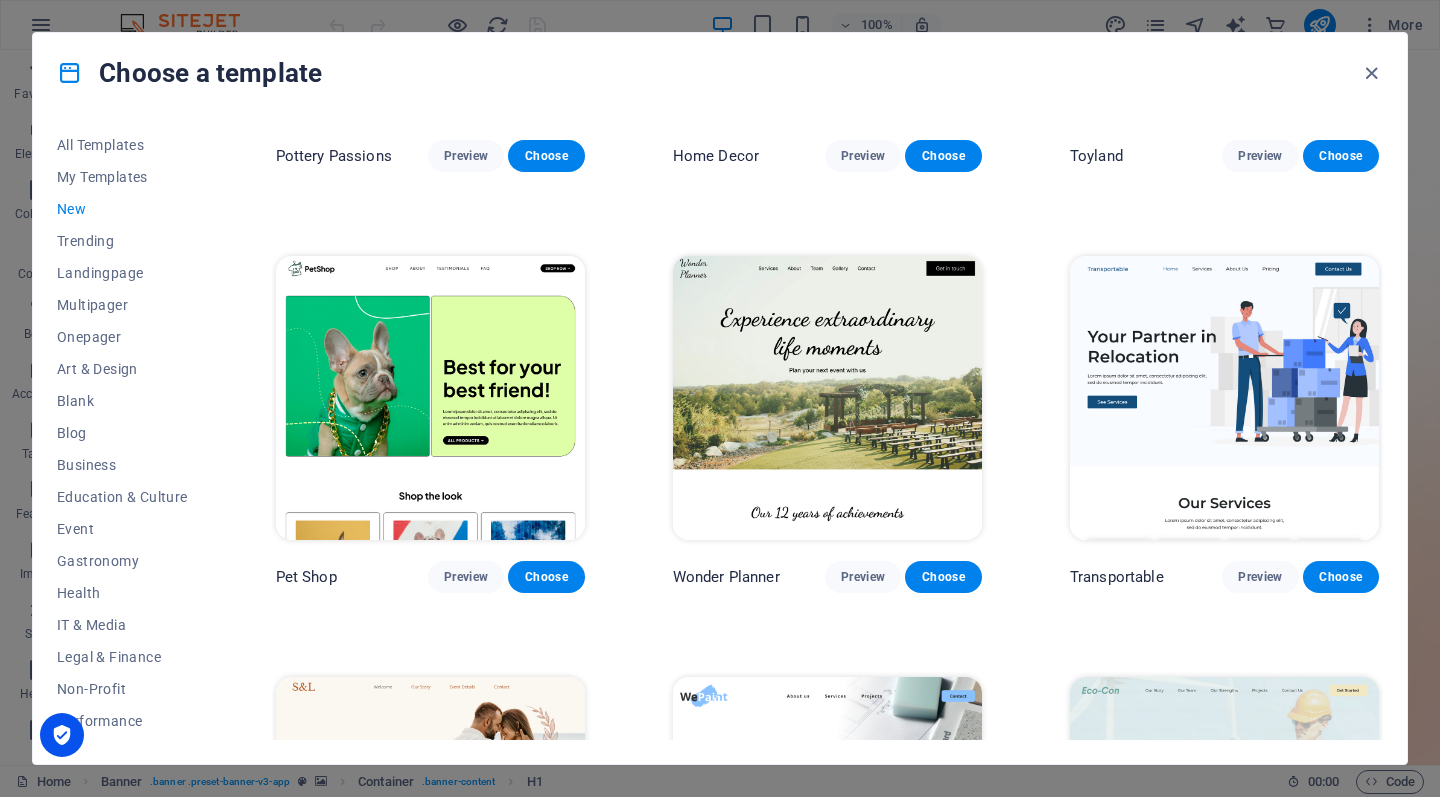 scroll, scrollTop: 724, scrollLeft: 0, axis: vertical 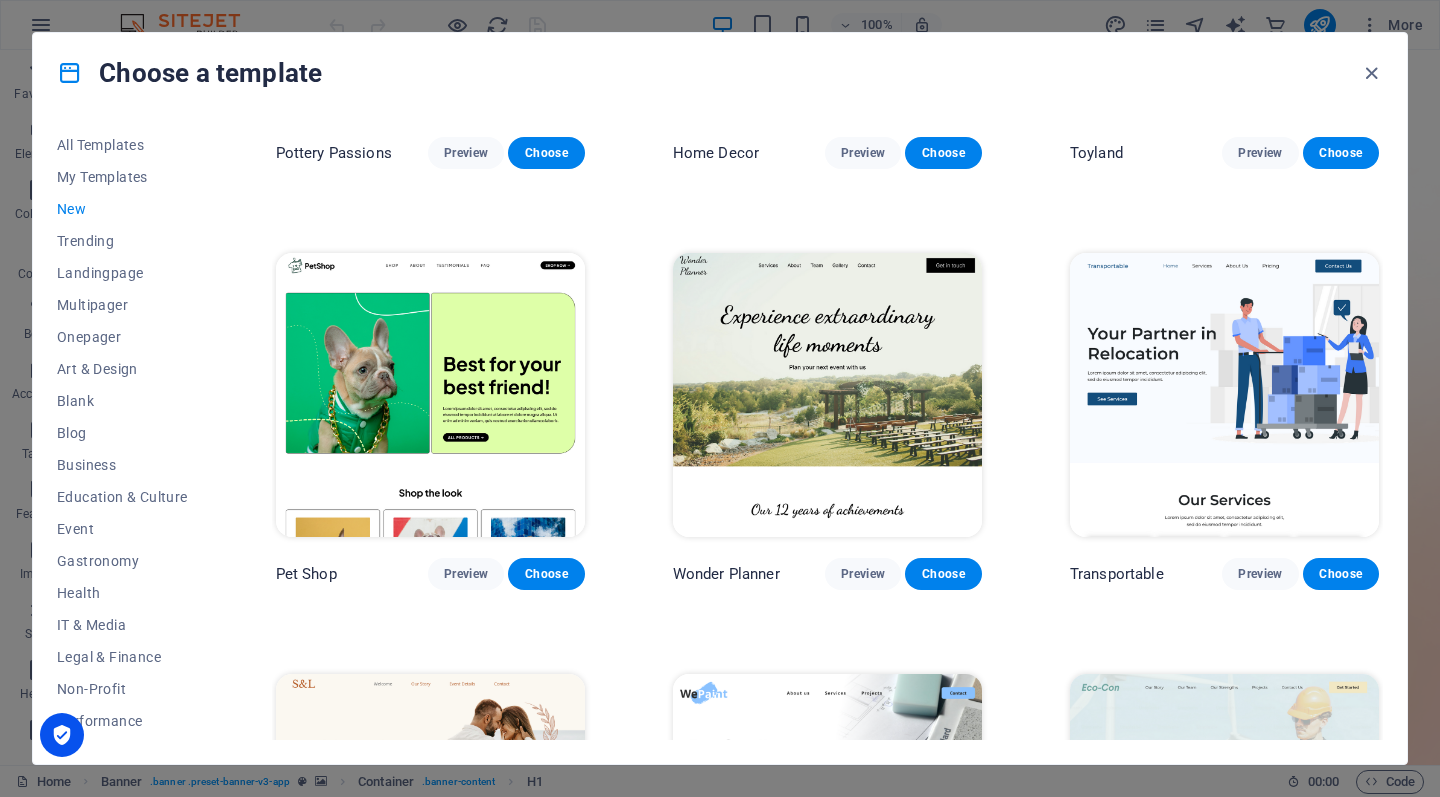 click at bounding box center (1224, 395) 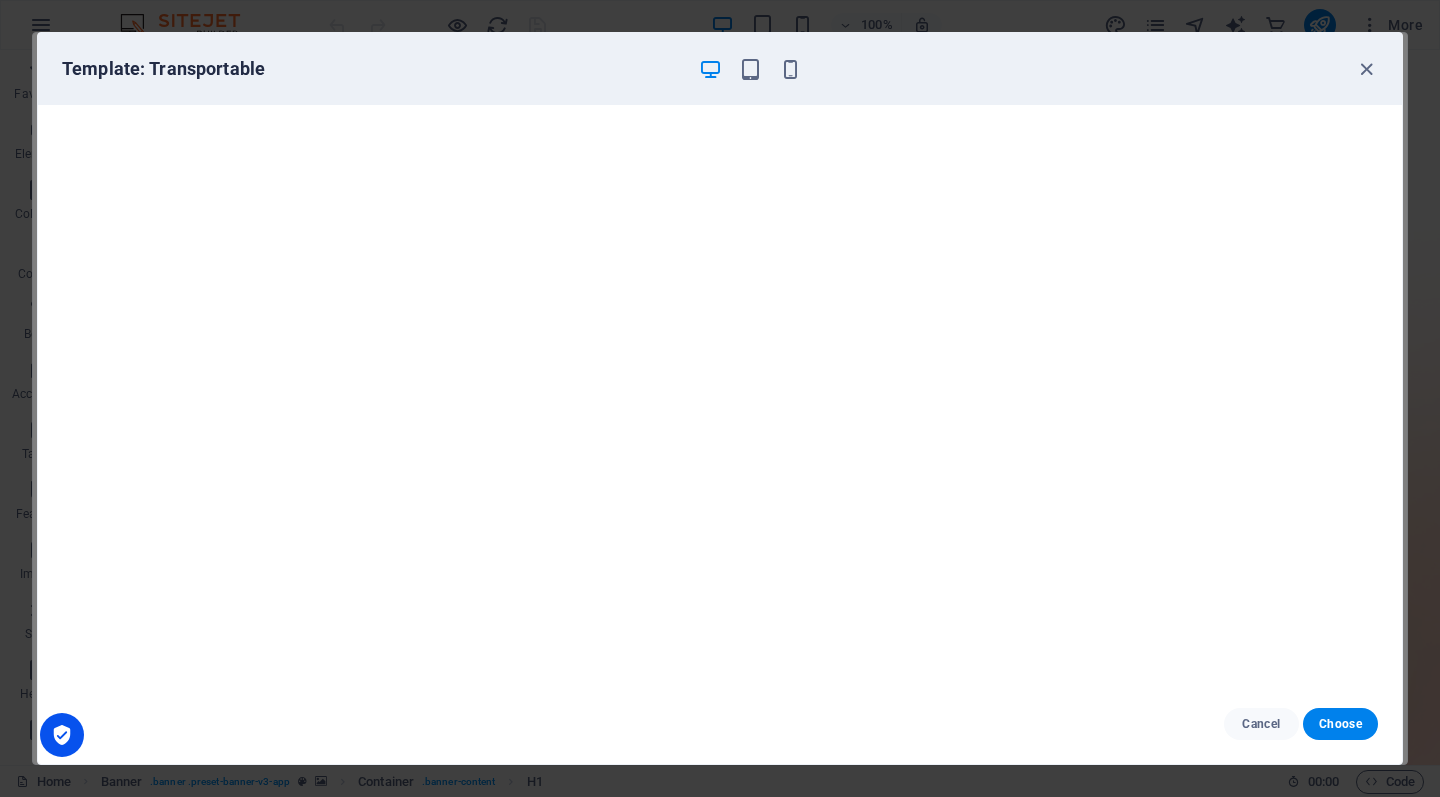 click on "Template: Transportable" at bounding box center (720, 69) 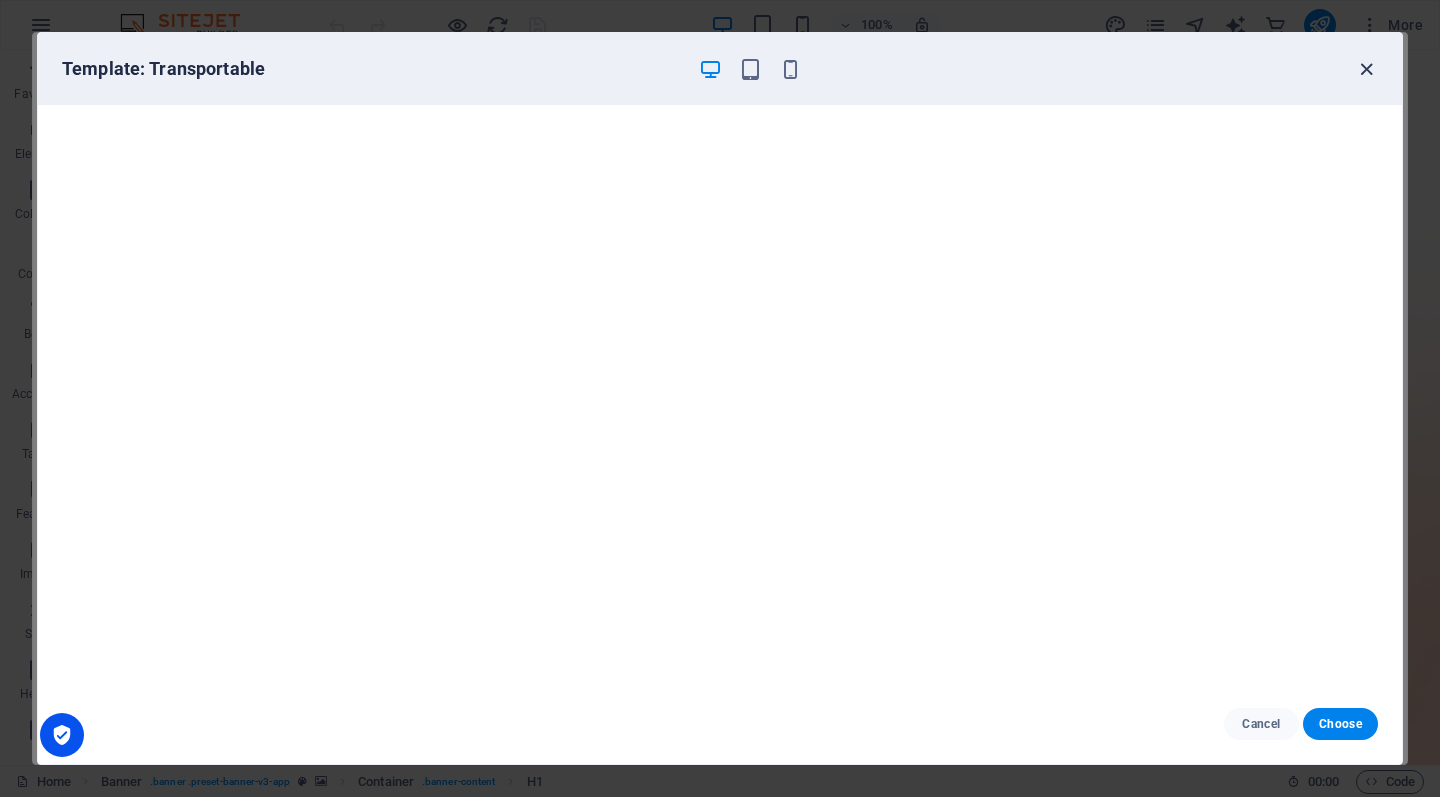 click at bounding box center [1366, 69] 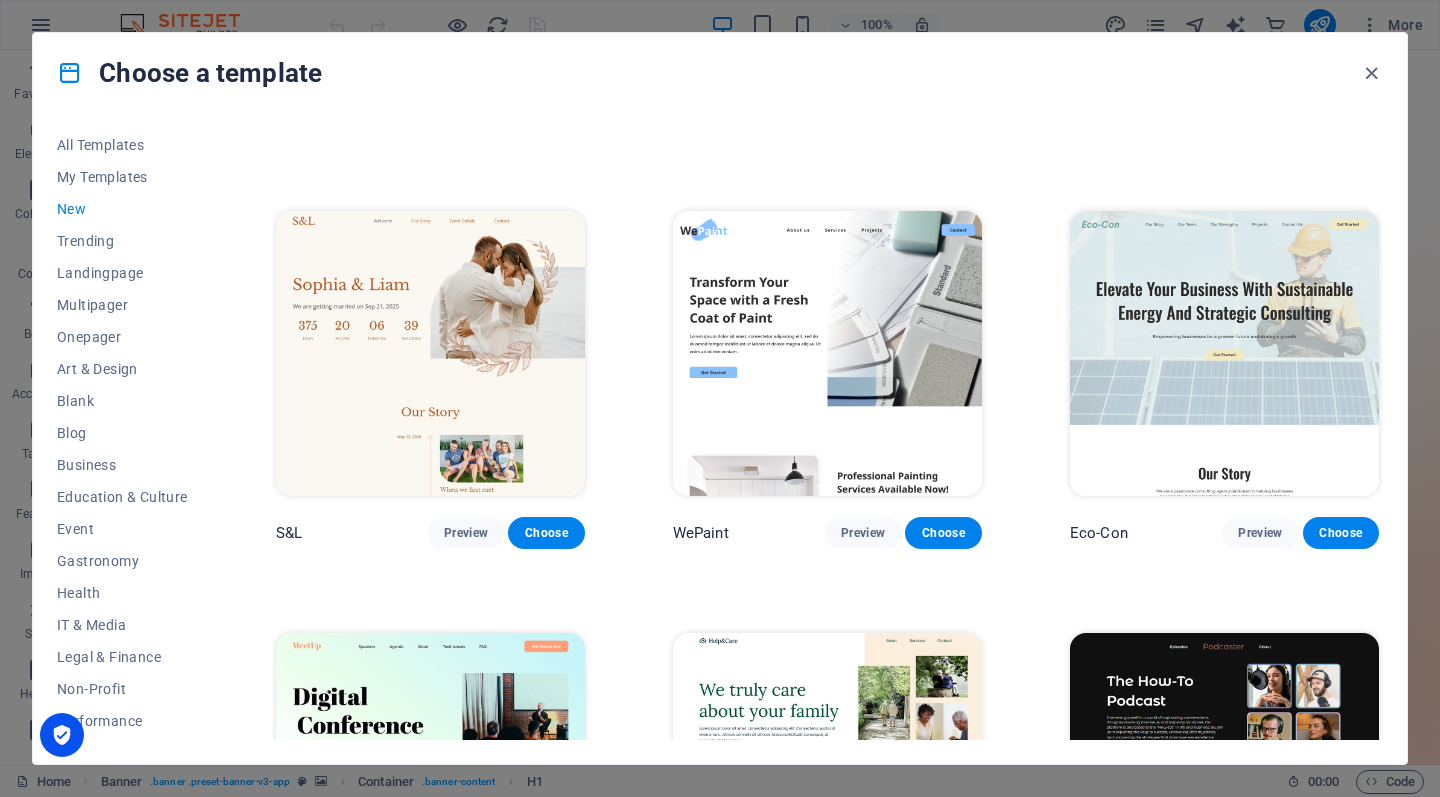 scroll, scrollTop: 1212, scrollLeft: 0, axis: vertical 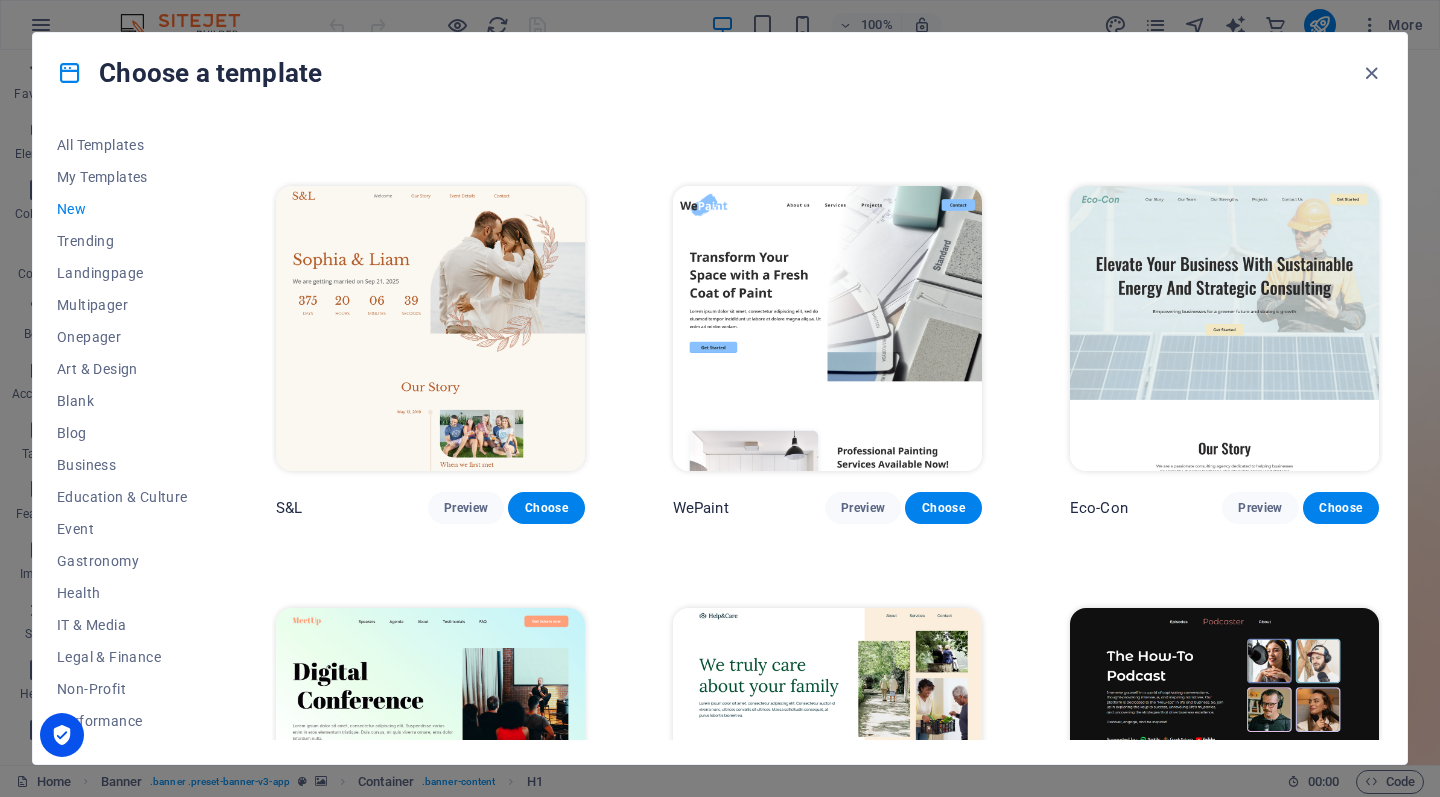 click at bounding box center [827, 328] 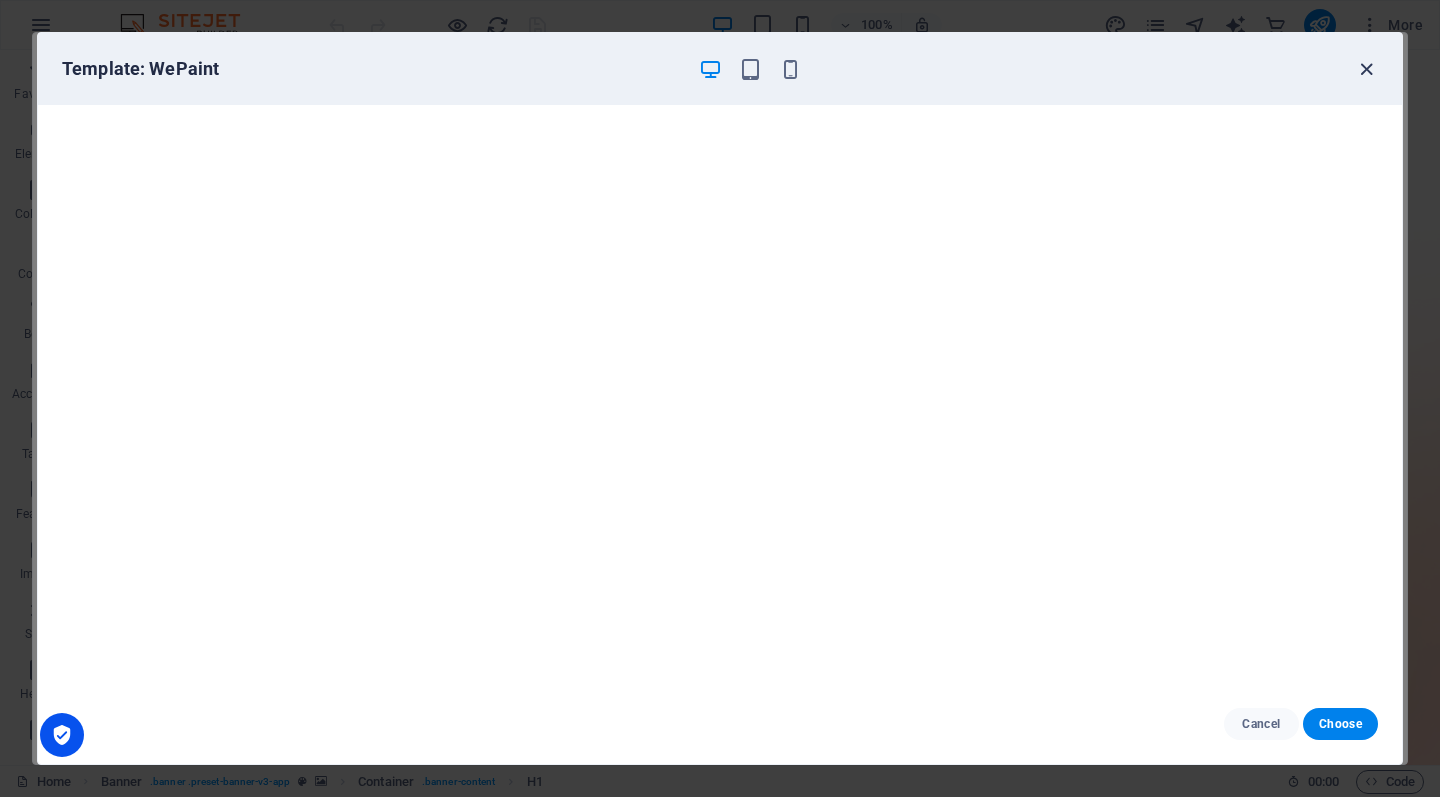 click at bounding box center [1366, 69] 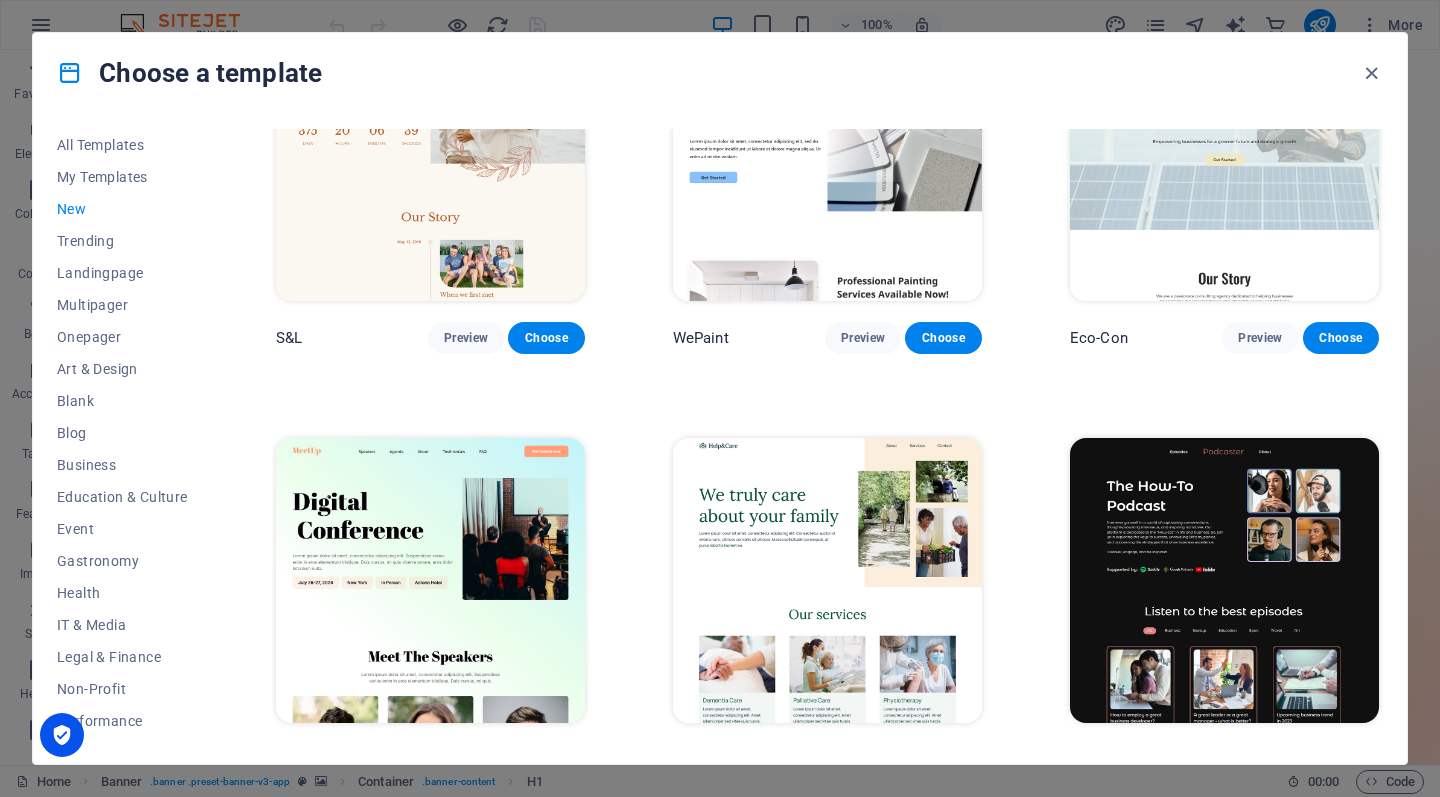 scroll, scrollTop: 1444, scrollLeft: 0, axis: vertical 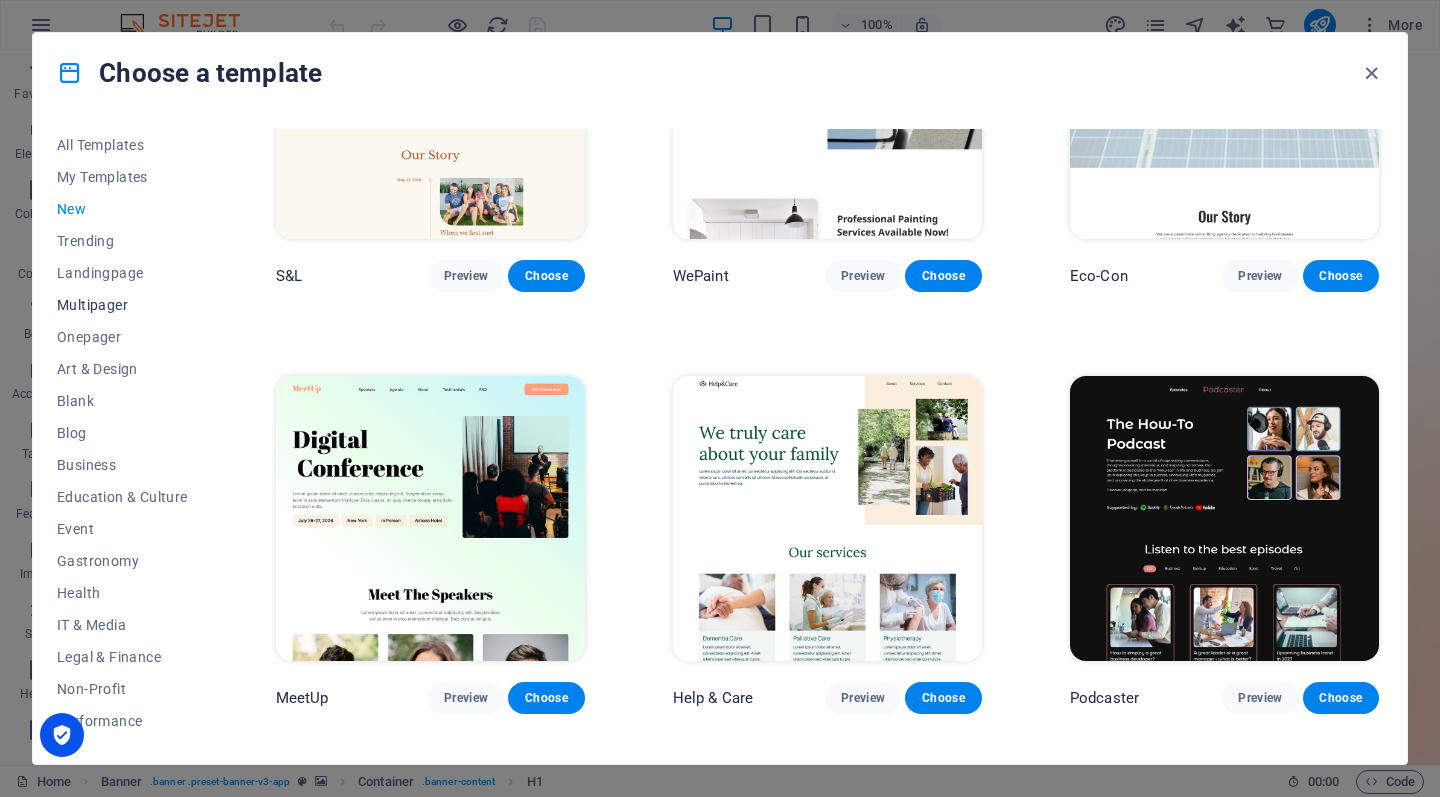 click on "Multipager" at bounding box center (122, 305) 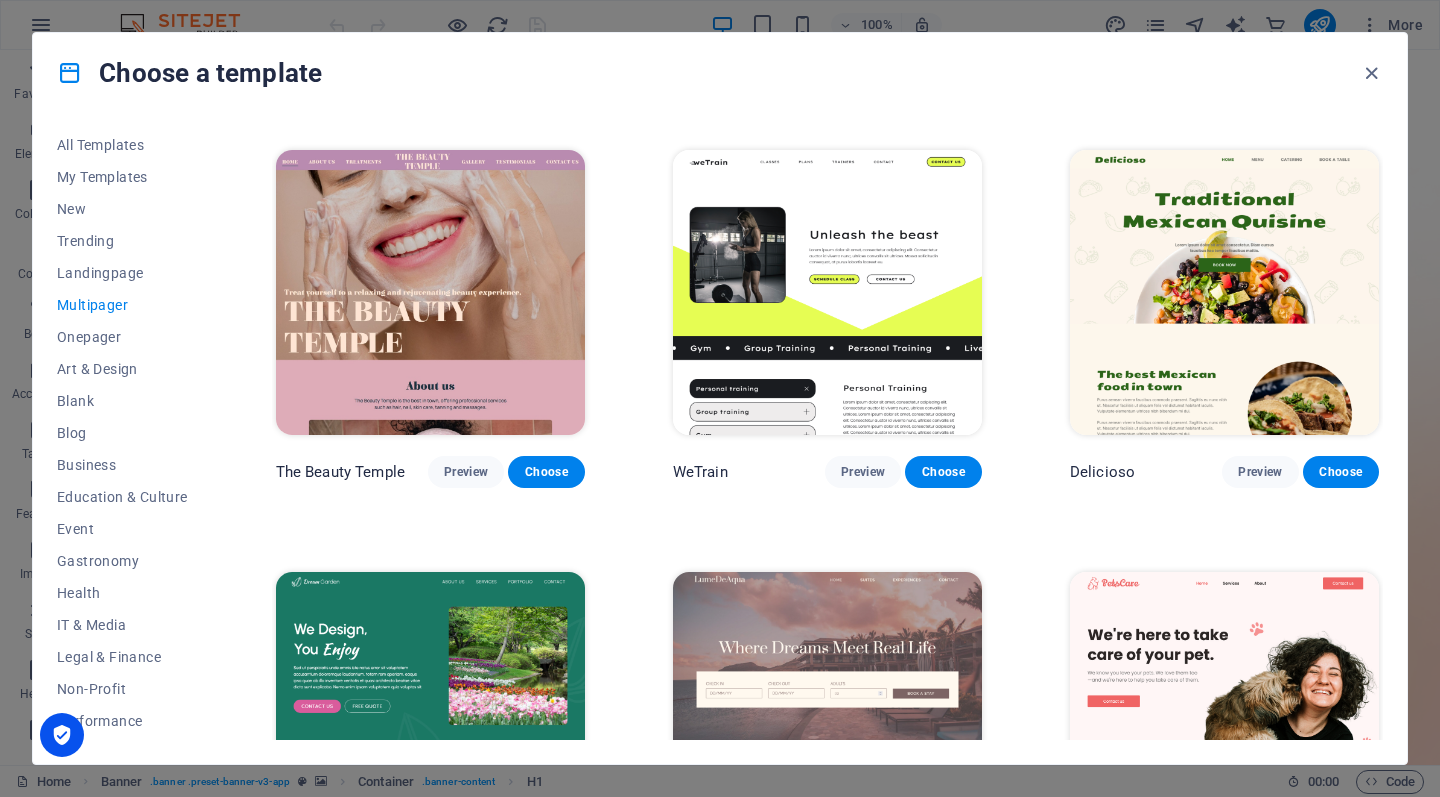 scroll, scrollTop: 1250, scrollLeft: 0, axis: vertical 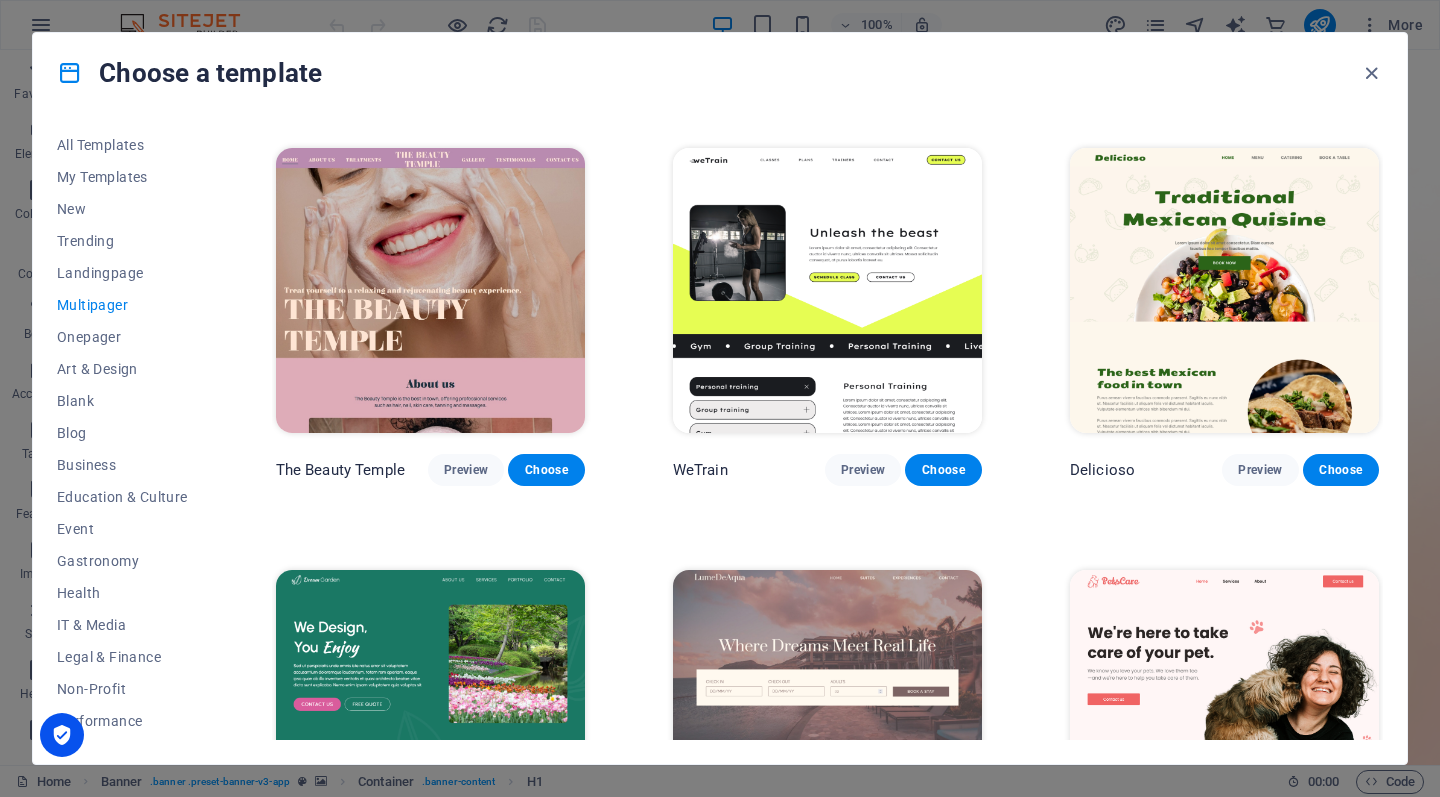click at bounding box center [430, 290] 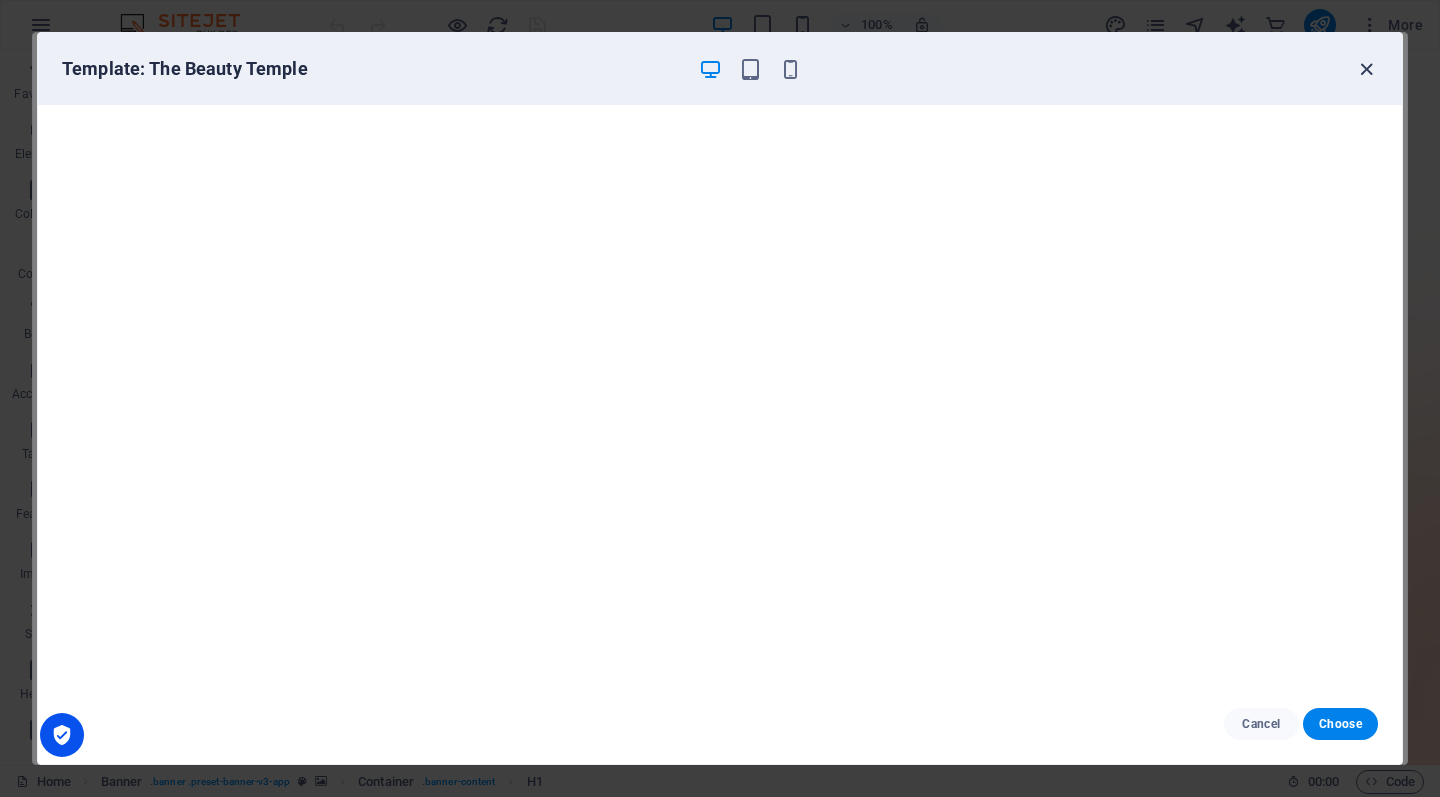 click at bounding box center [1366, 69] 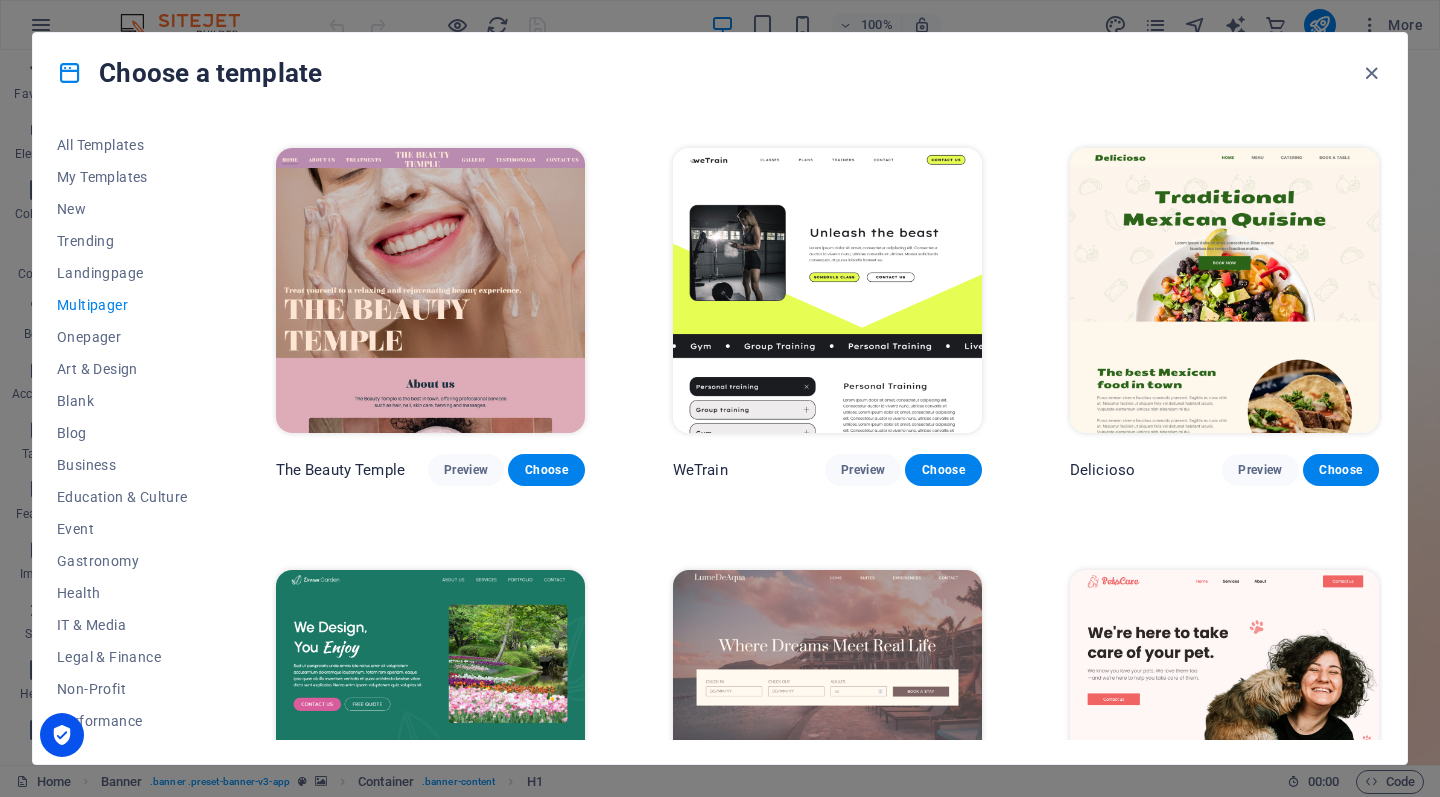 click on "Multipager" at bounding box center [122, 305] 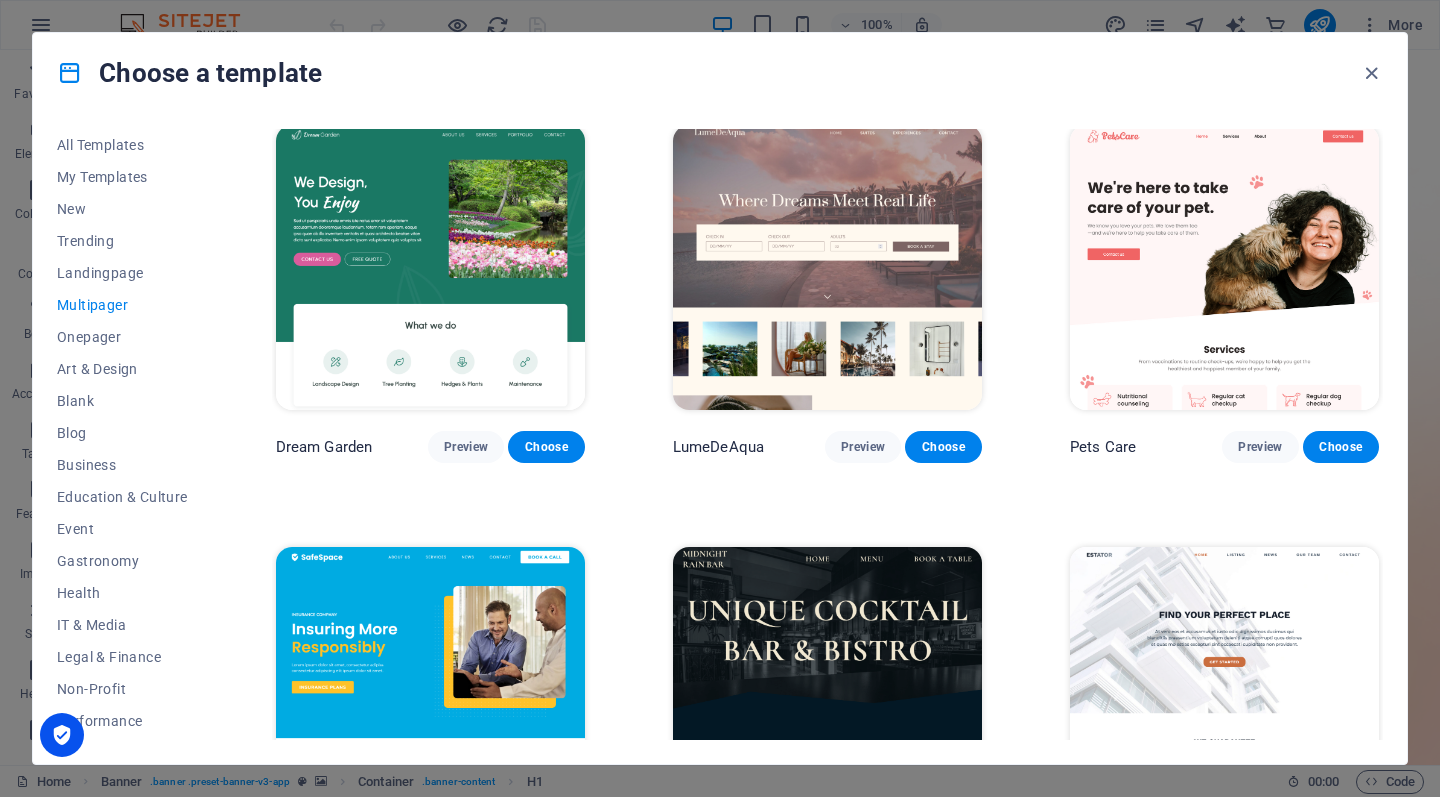scroll, scrollTop: 1783, scrollLeft: 0, axis: vertical 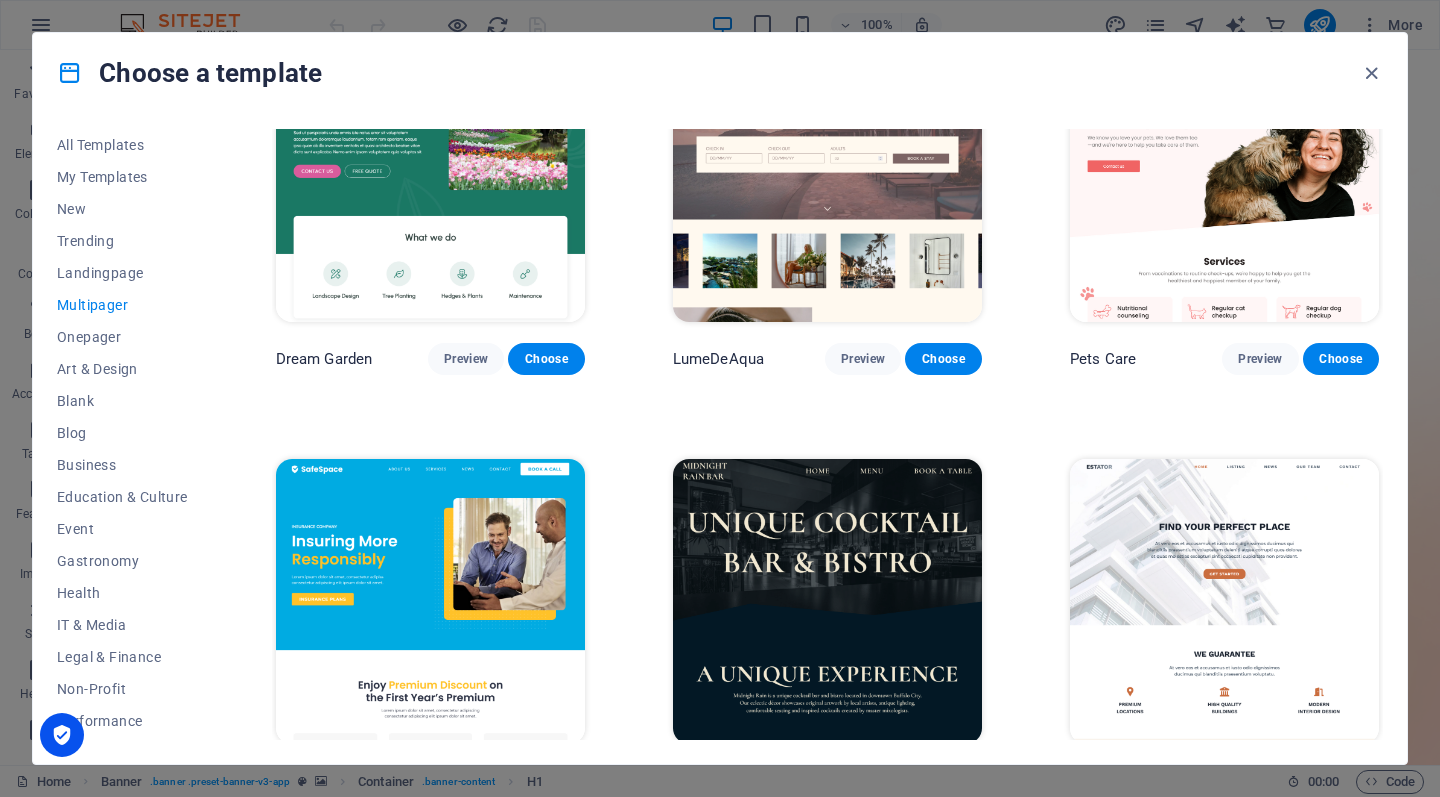 click at bounding box center (827, 601) 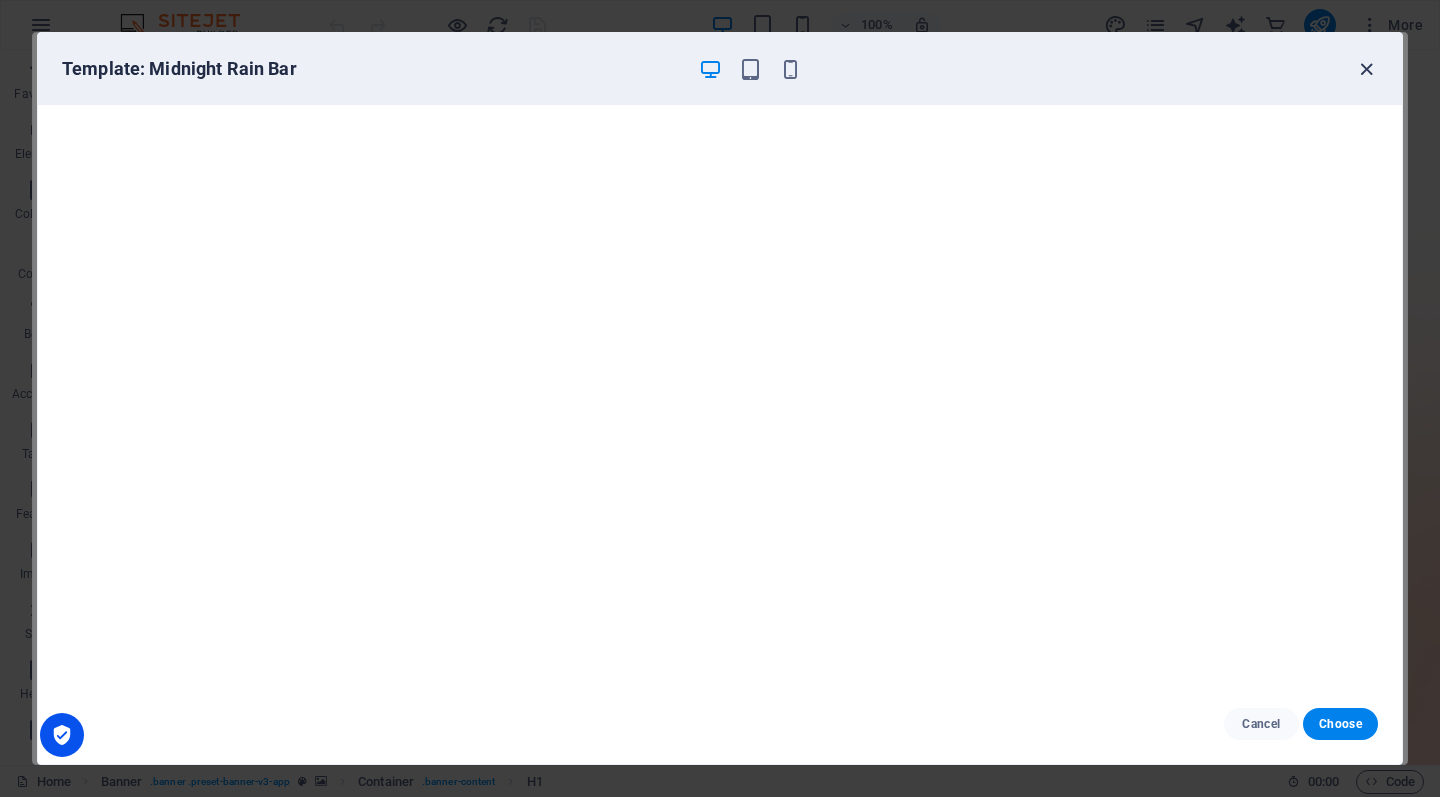 click at bounding box center [1366, 69] 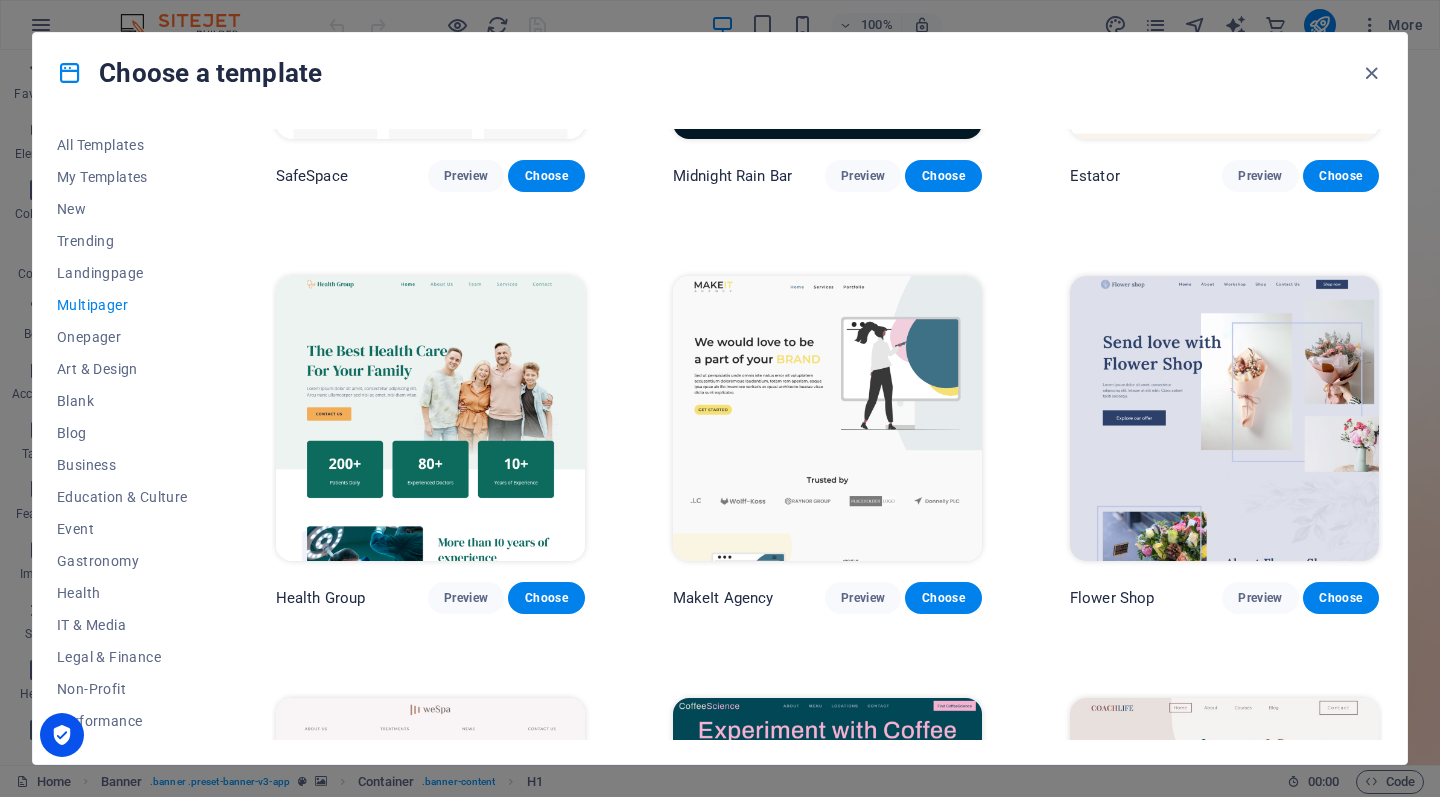 scroll, scrollTop: 2387, scrollLeft: 0, axis: vertical 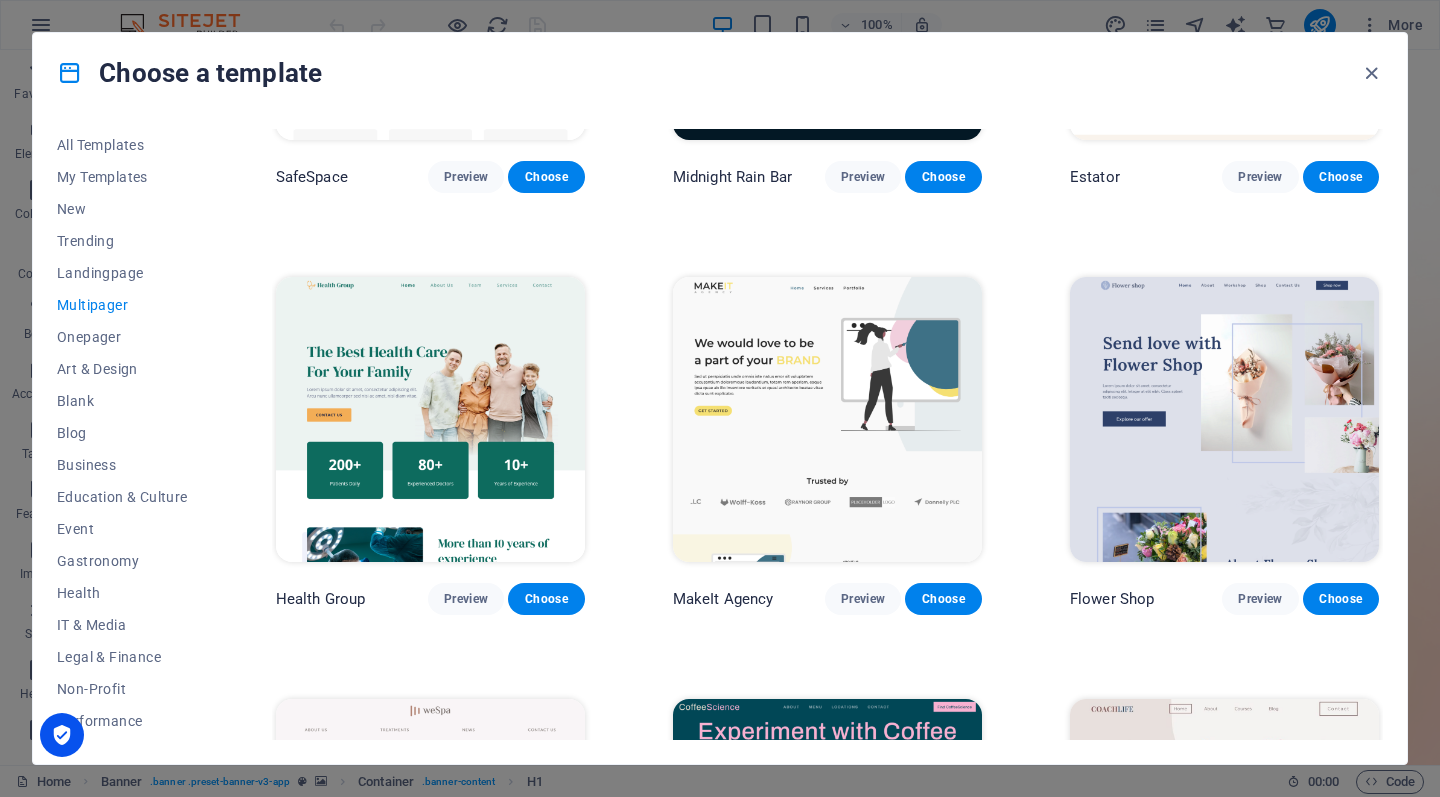 click at bounding box center (827, 419) 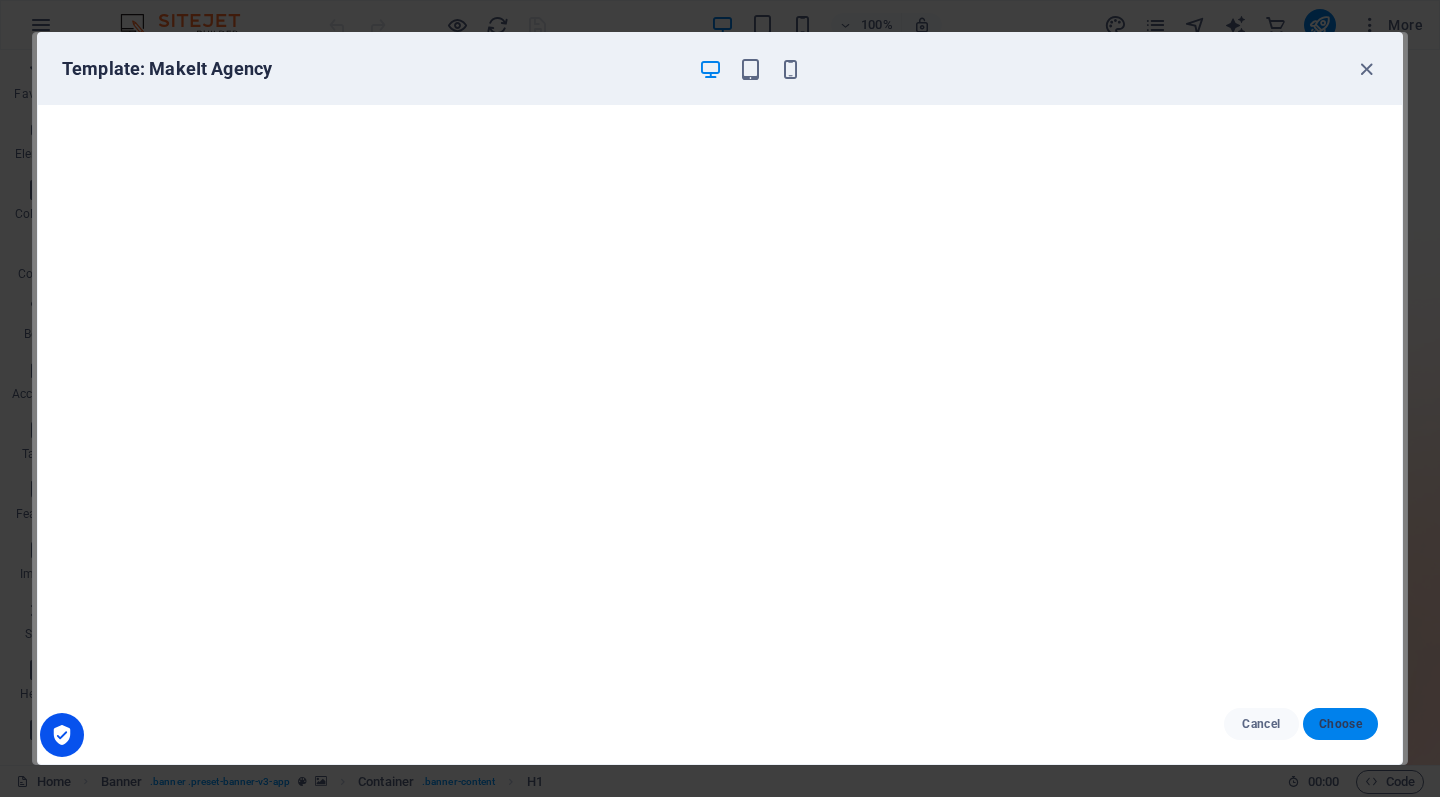 click on "Choose" at bounding box center [1340, 724] 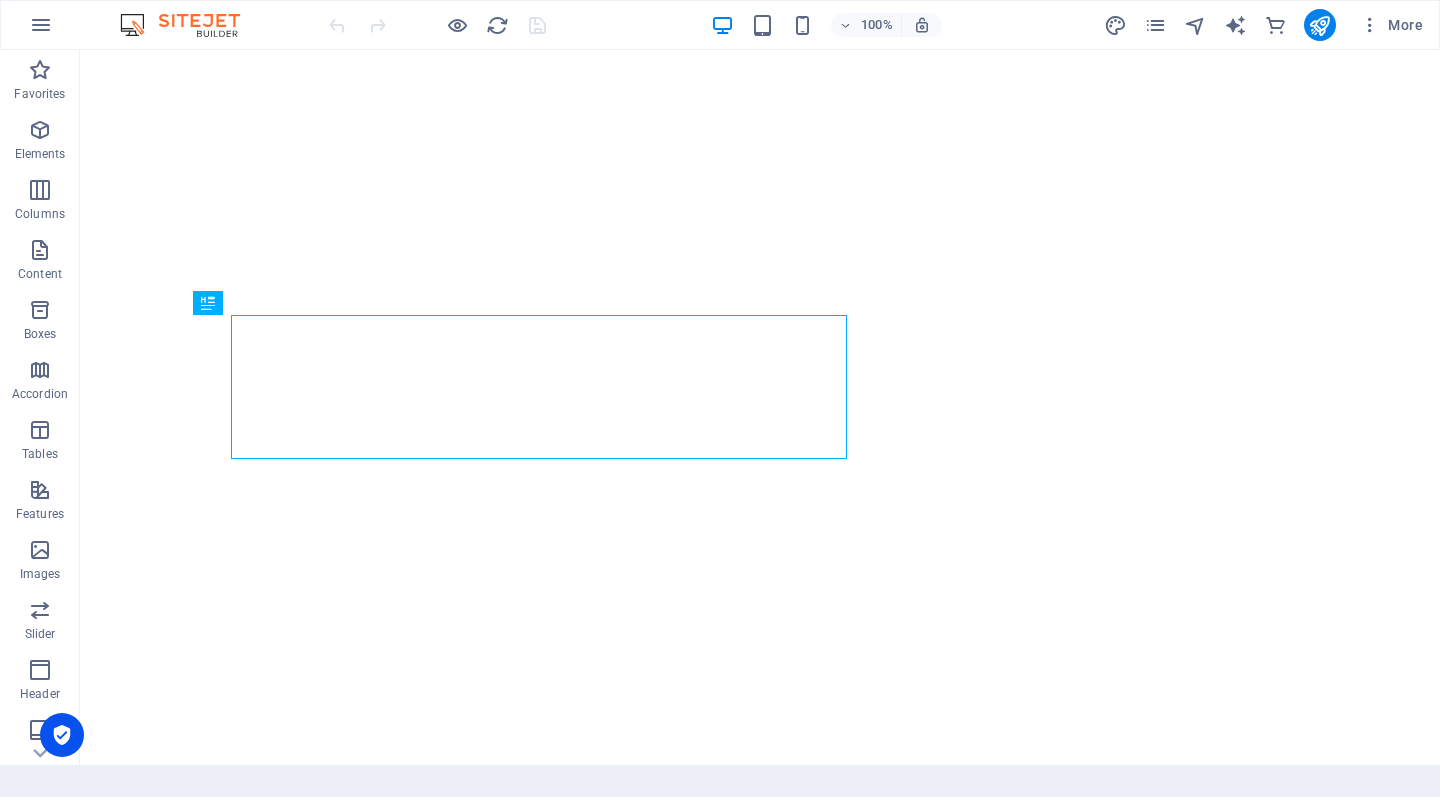 scroll, scrollTop: 0, scrollLeft: 0, axis: both 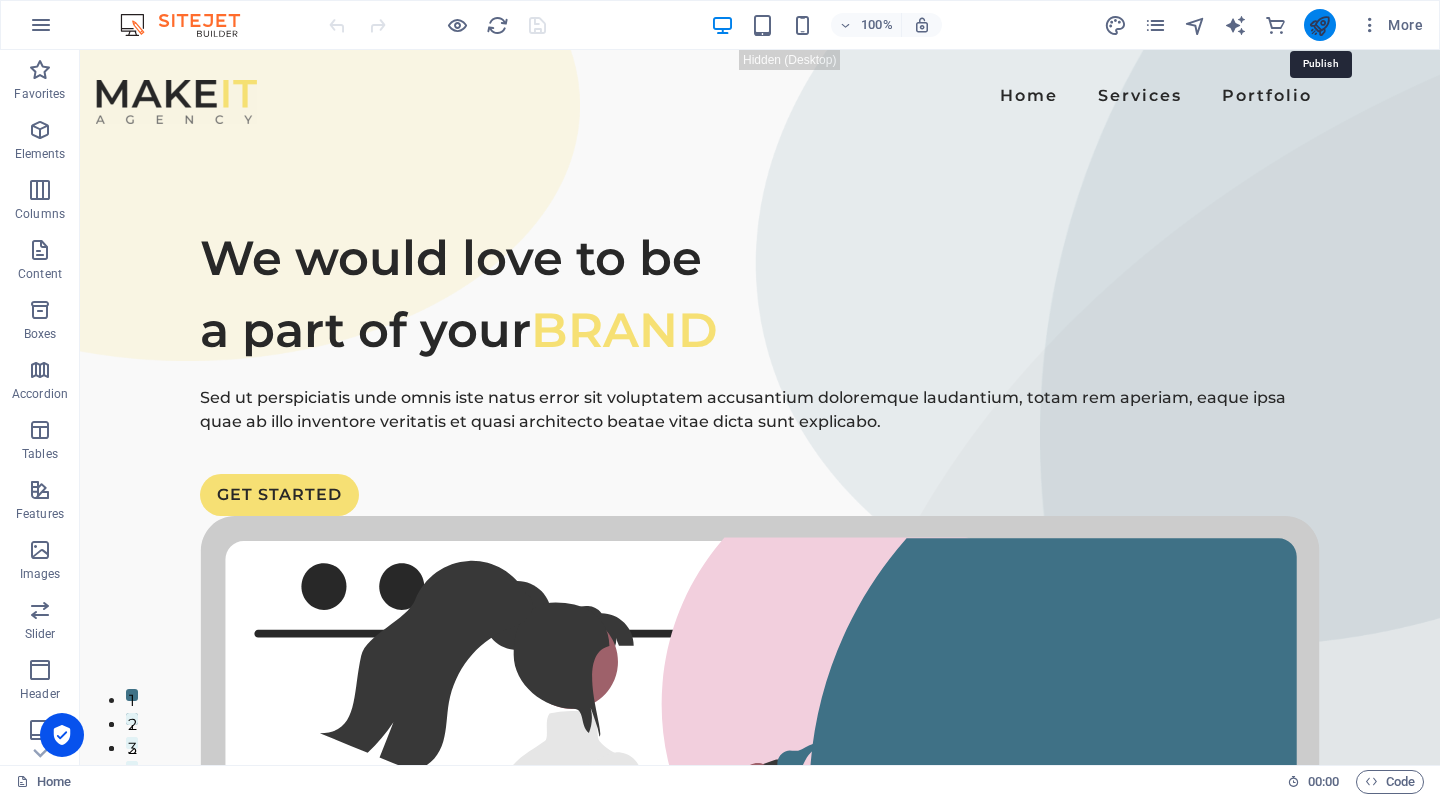 click at bounding box center (1319, 25) 